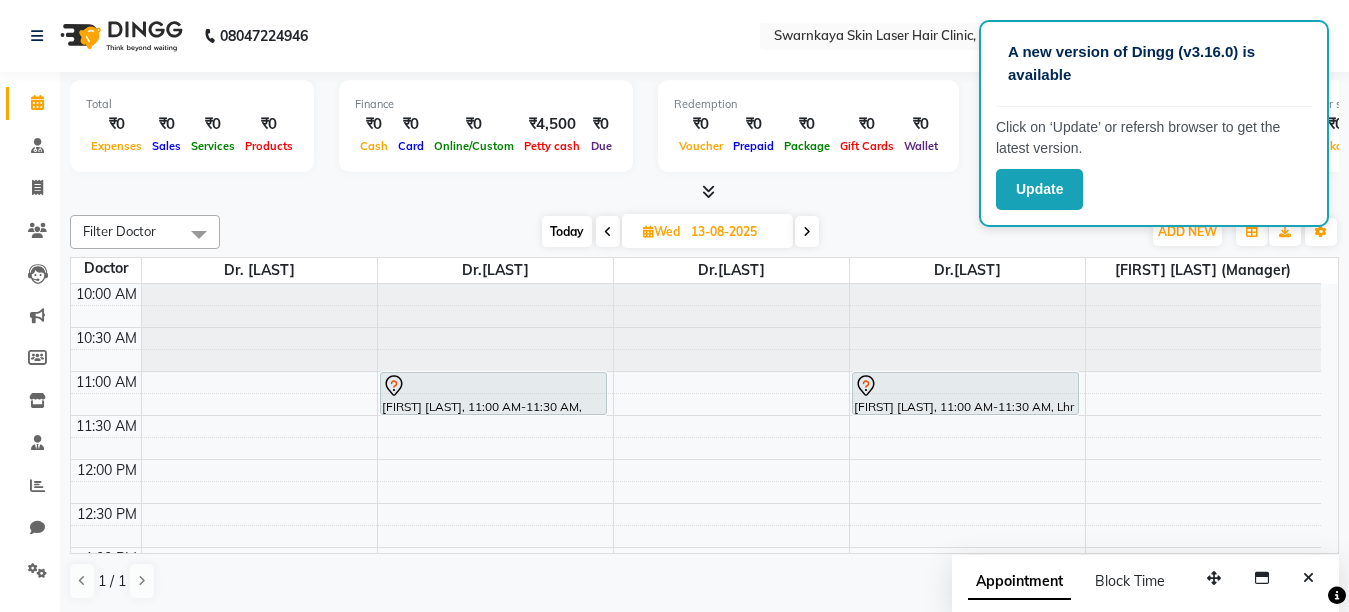 scroll, scrollTop: 0, scrollLeft: 0, axis: both 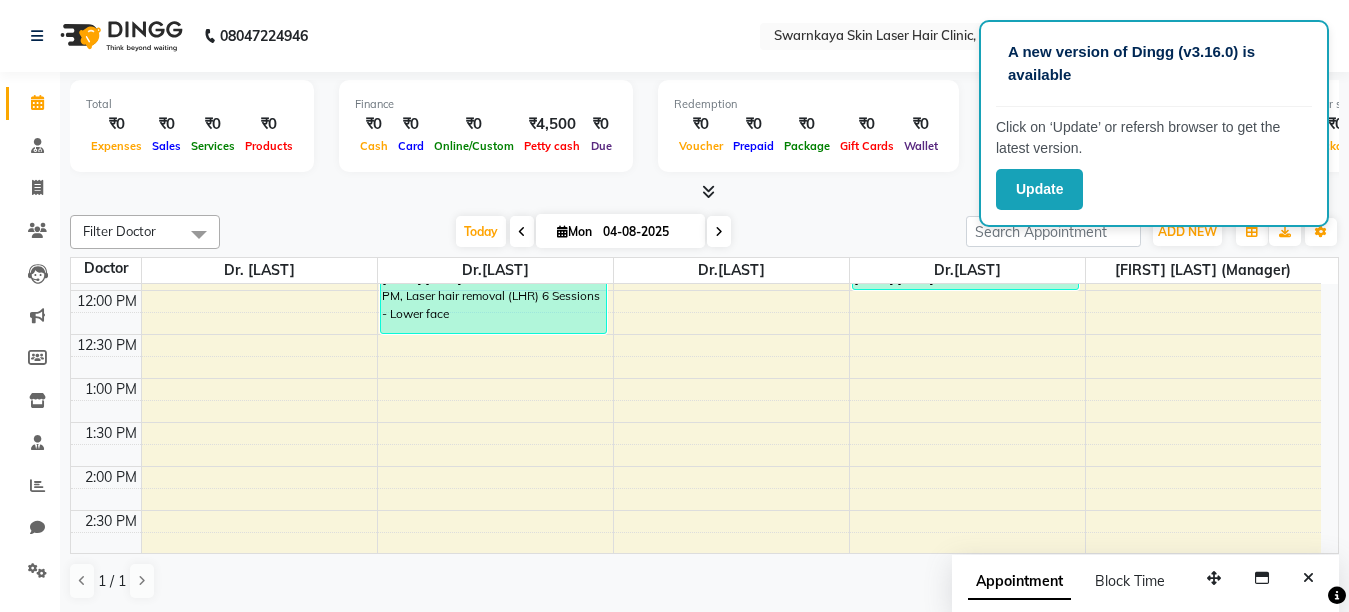 click on "10:00 AM 10:30 AM 11:00 AM 11:30 AM 12:00 PM 12:30 PM 1:00 PM 1:30 PM 2:00 PM 2:30 PM 3:00 PM 3:30 PM 4:00 PM 4:30 PM 5:00 PM 5:30 PM 6:00 PM 6:30 PM 7:00 PM 7:30 PM 8:00 PM 8:30 PM     [FIRST] [LAST], TK02, 11:00 AM-11:30 AM, Lhr lower face main.     [FIRST] [LAST], TK02, 11:30 AM-12:30 PM, Laser hair removal (LHR)
6 Sessions - Lower face     [FIRST] [LAST], TK03, 11:30 AM-12:00 PM, Consultation" at bounding box center [696, 598] 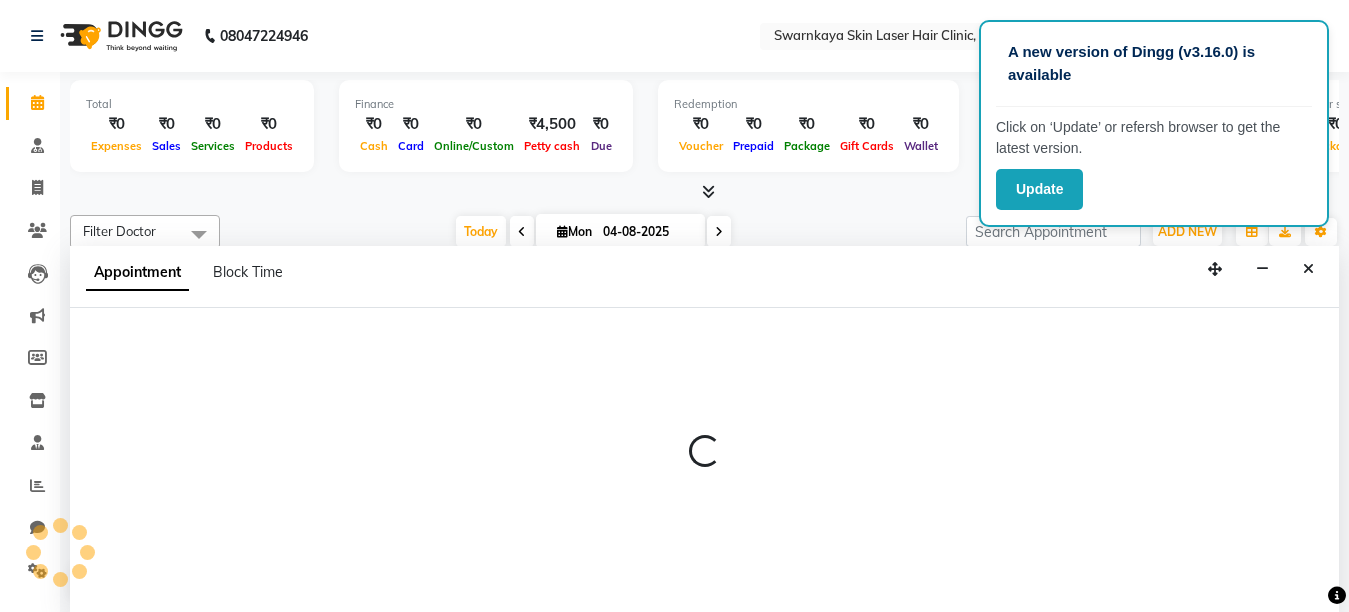 select on "83968" 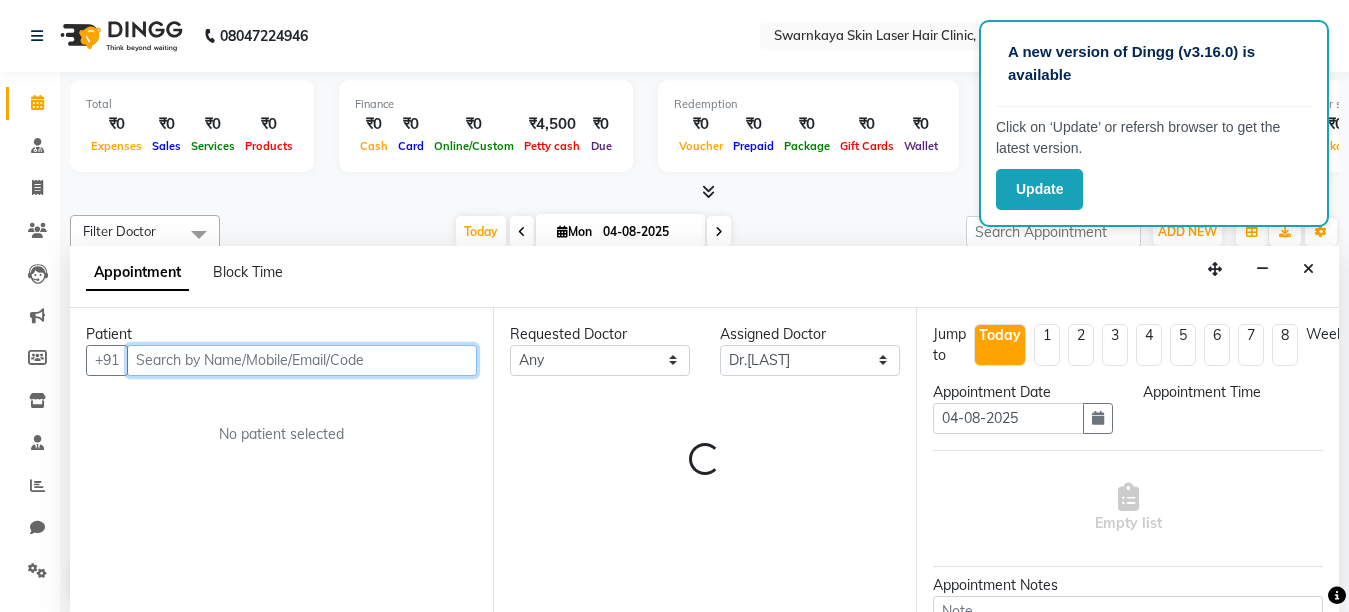 select on "780" 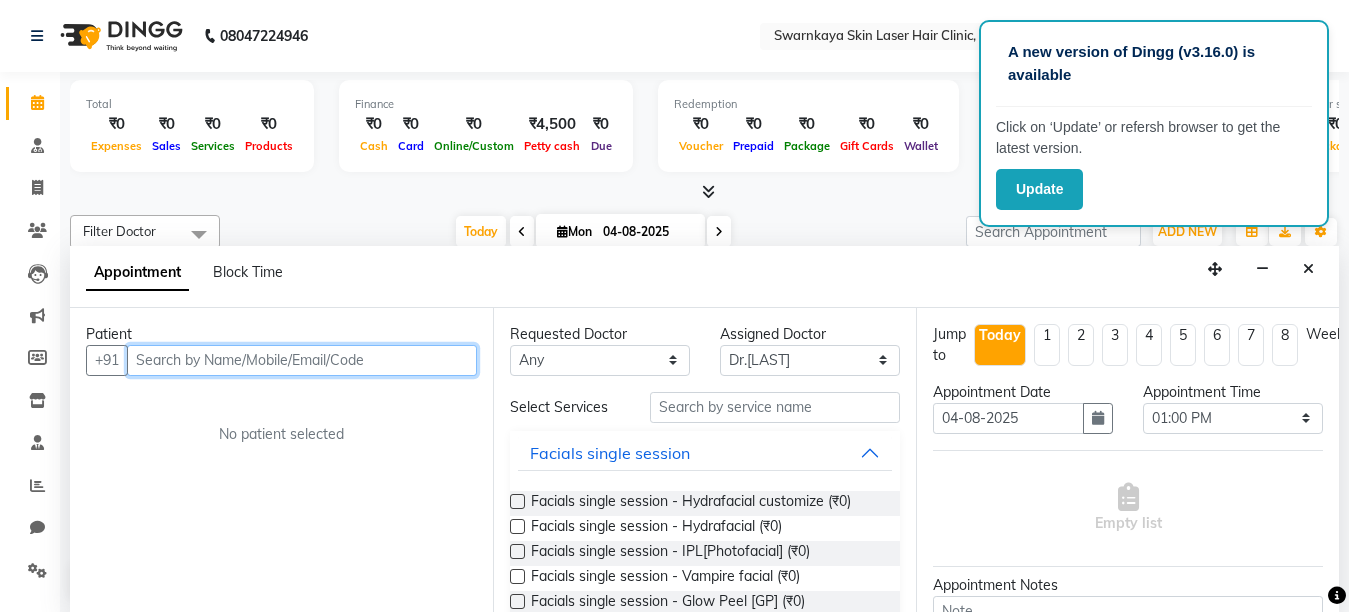 scroll, scrollTop: 1, scrollLeft: 0, axis: vertical 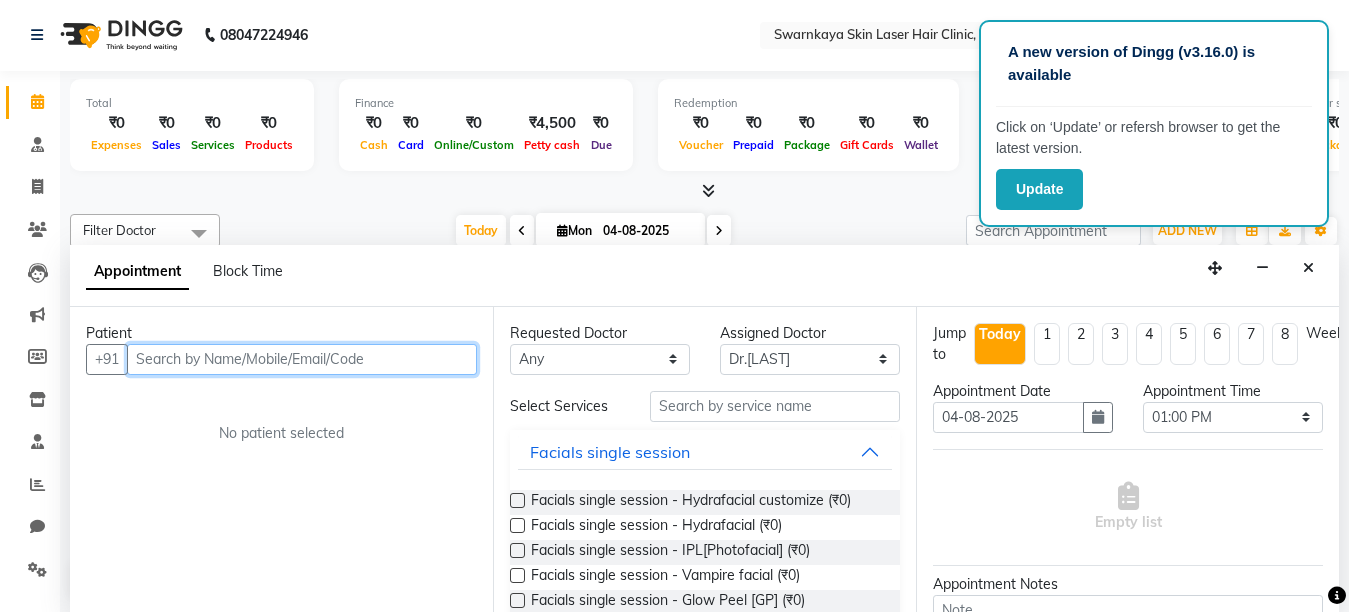 click at bounding box center [302, 359] 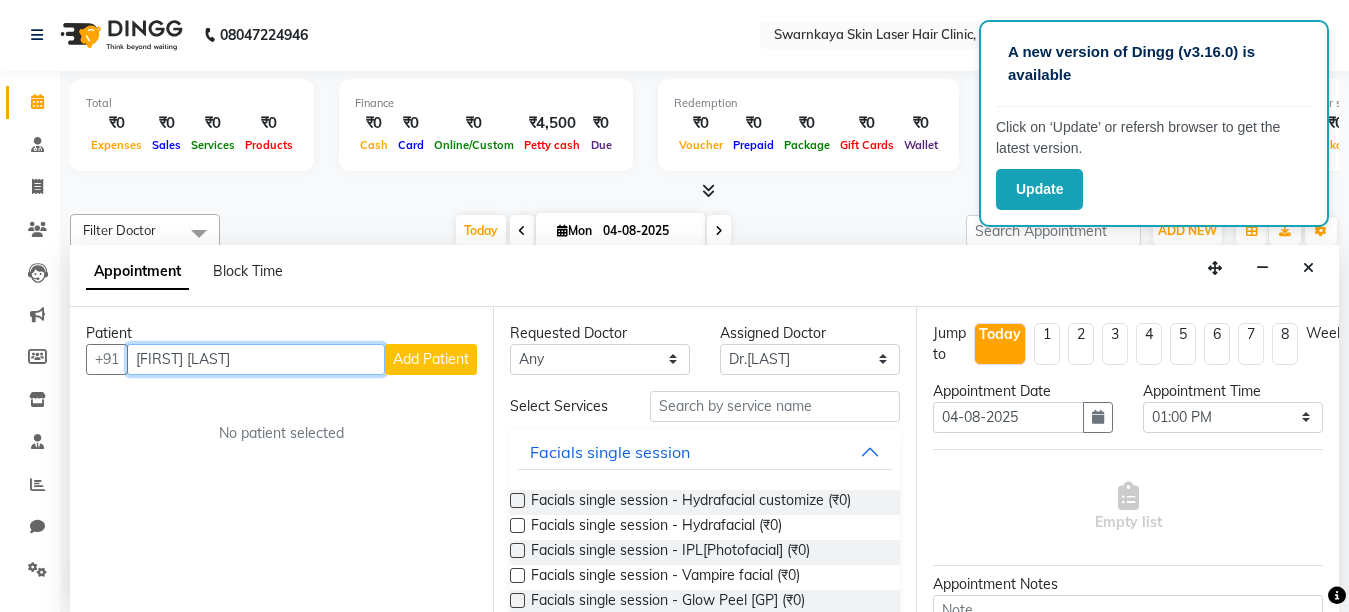 click on "[FIRST] [LAST]" at bounding box center [256, 359] 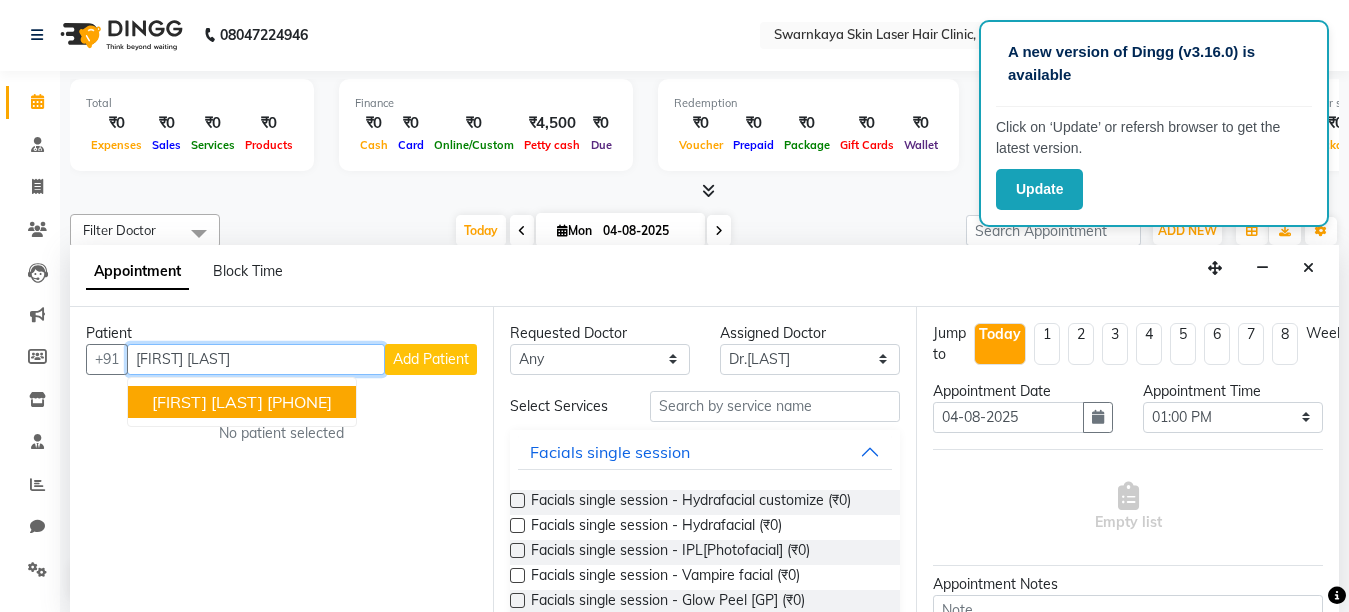 click on "[FIRST] [LAST]" at bounding box center [207, 402] 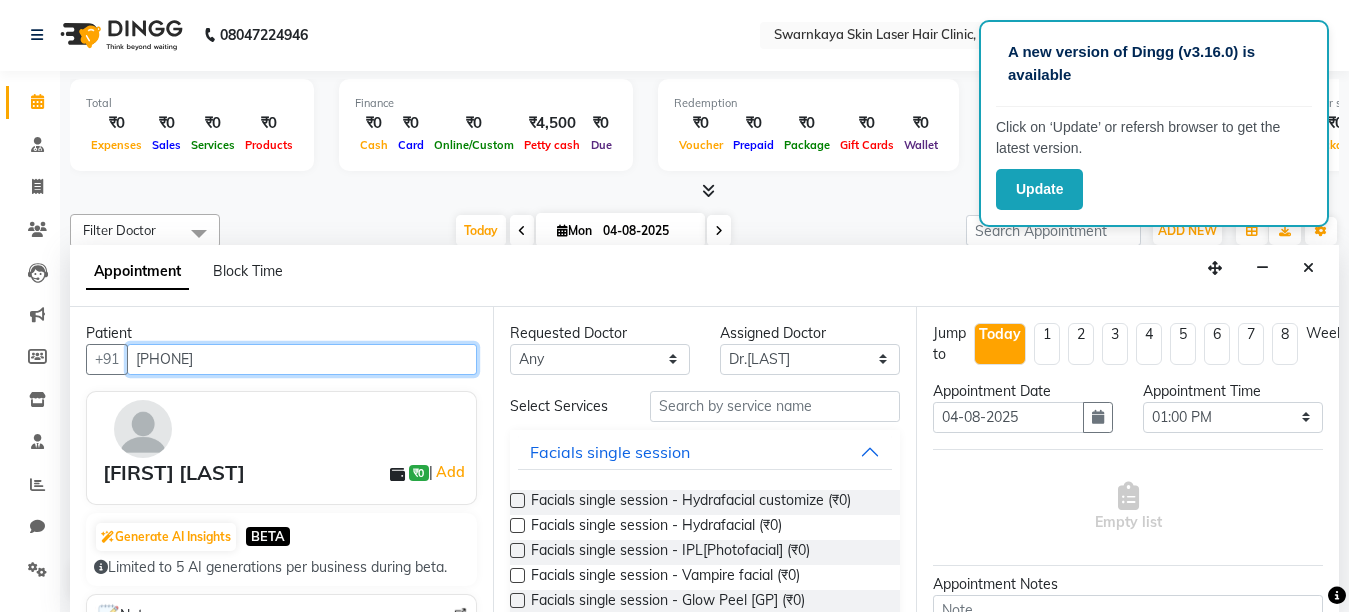 type on "[PHONE]" 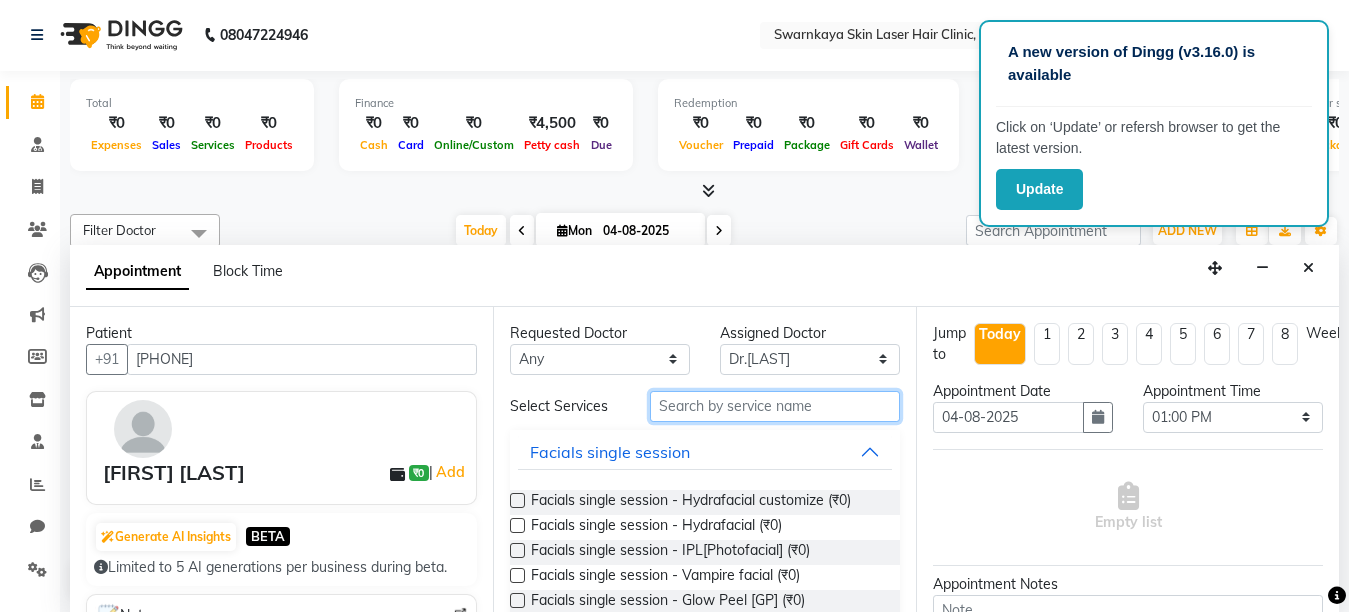 click at bounding box center [775, 406] 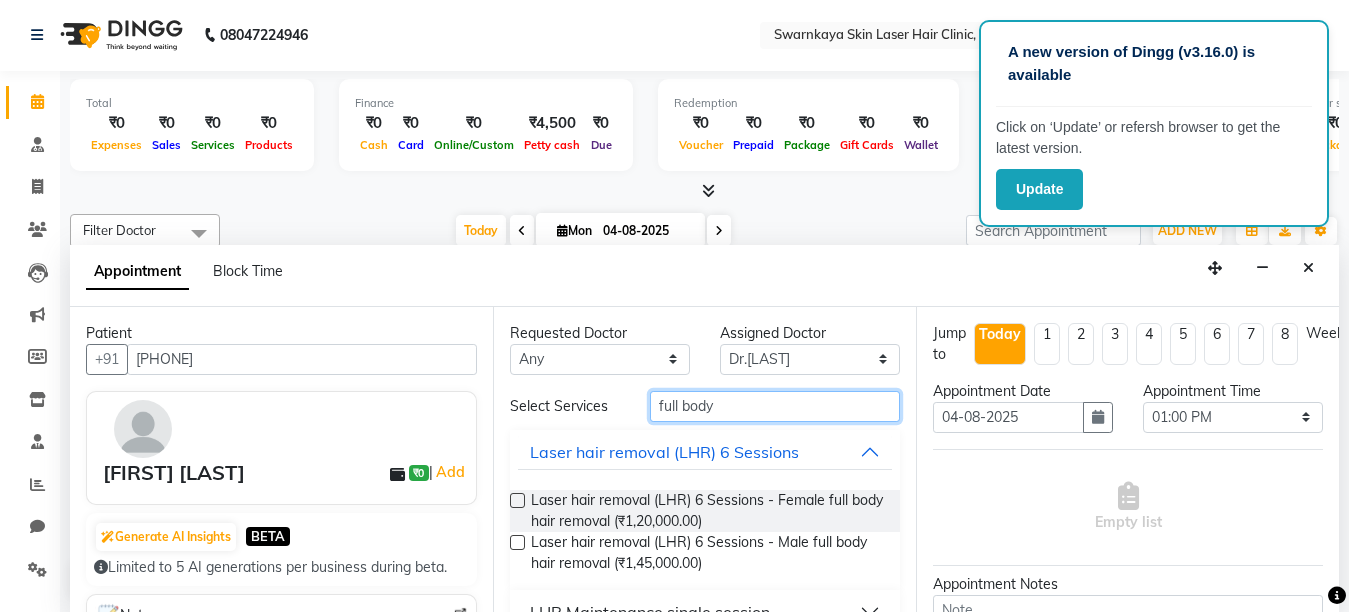 type on "full body" 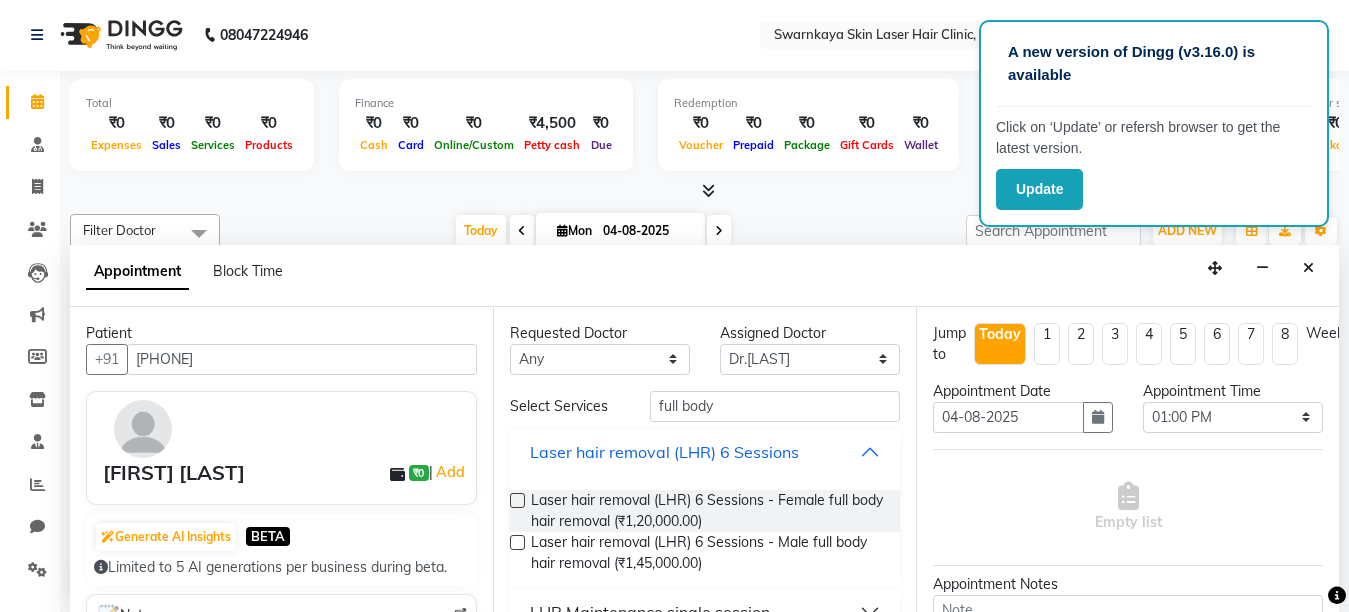 click on "Laser hair removal (LHR)
6 Sessions" at bounding box center [705, 452] 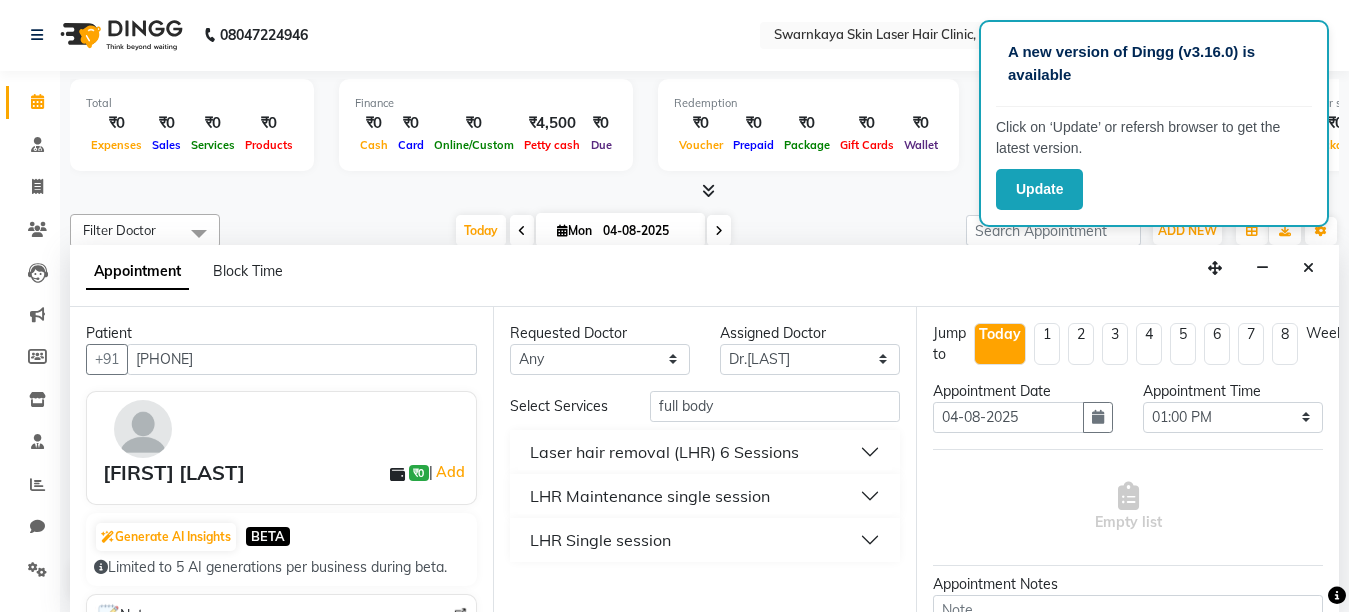 click on "LHR Single session" at bounding box center [705, 540] 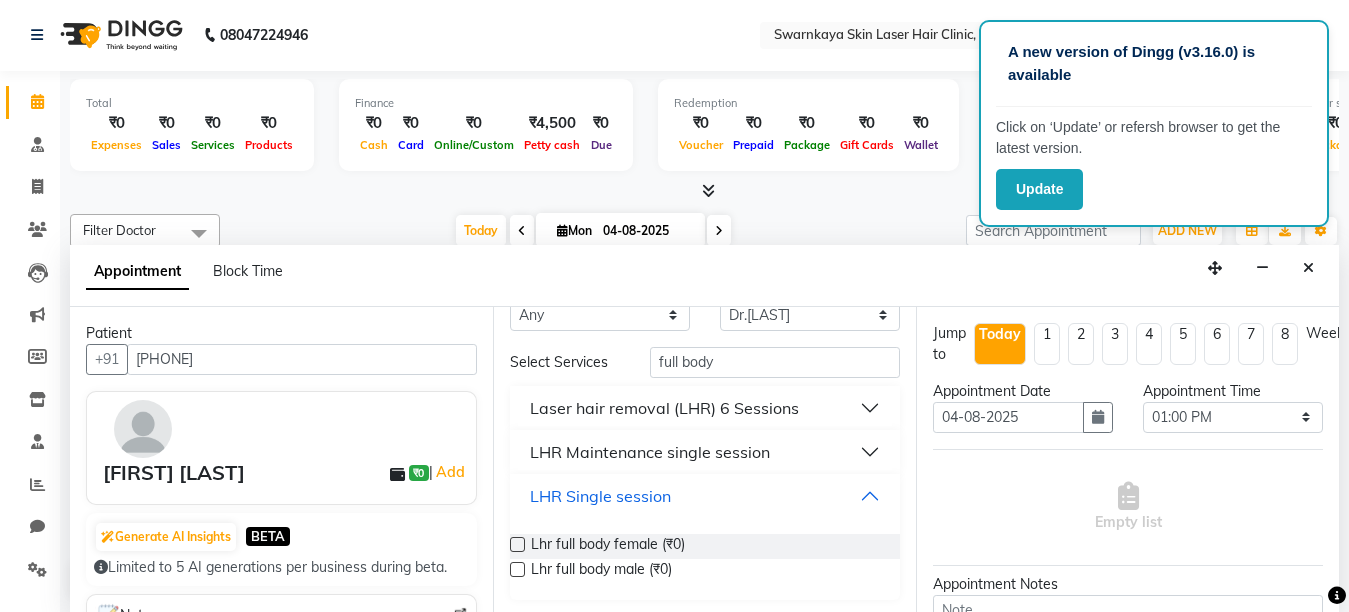 scroll, scrollTop: 48, scrollLeft: 0, axis: vertical 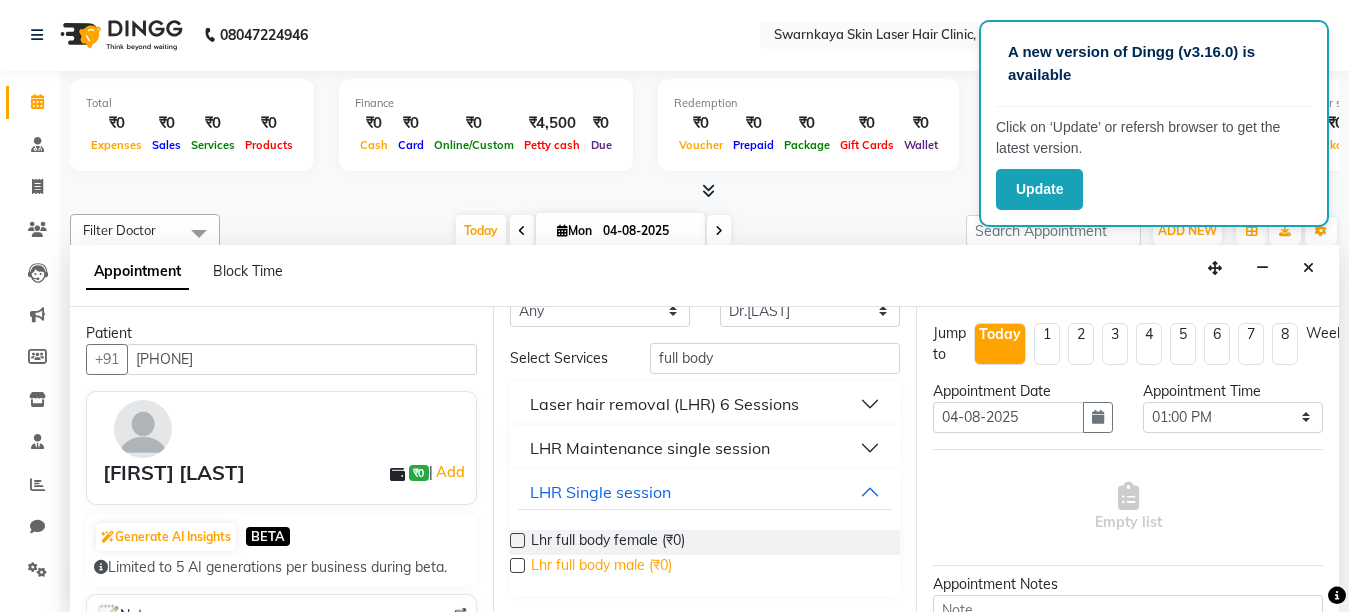 click on "Lhr full body male (₹0)" at bounding box center (601, 567) 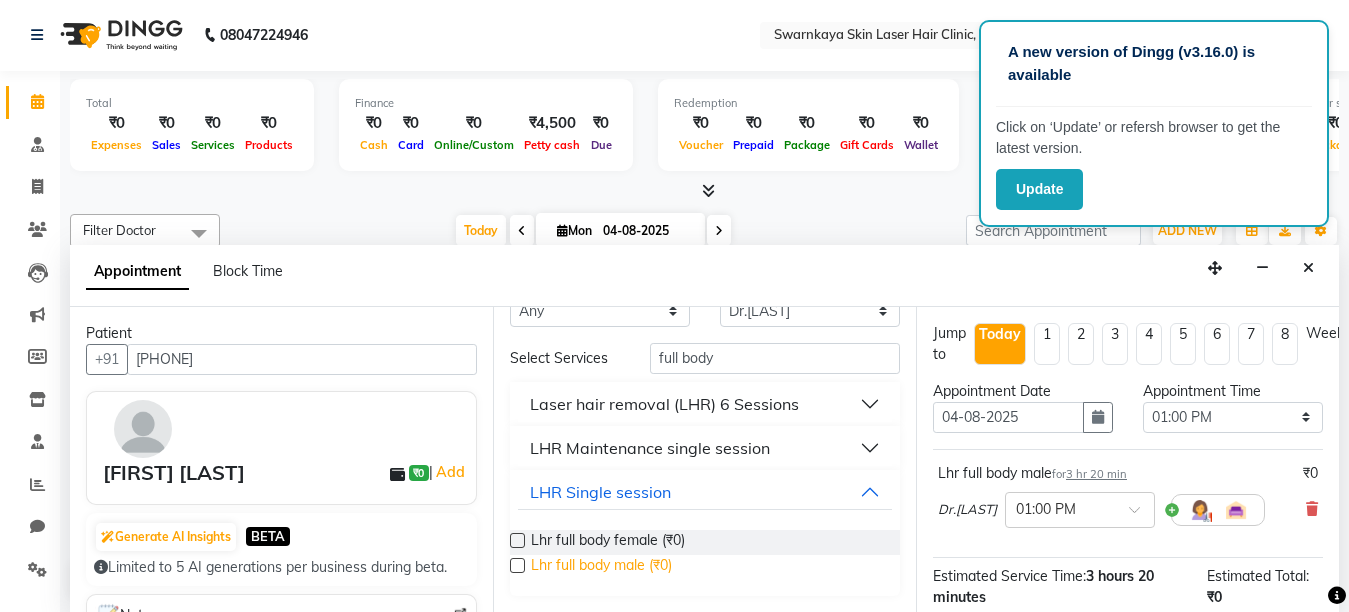 click on "Lhr full body male (₹0)" at bounding box center [601, 567] 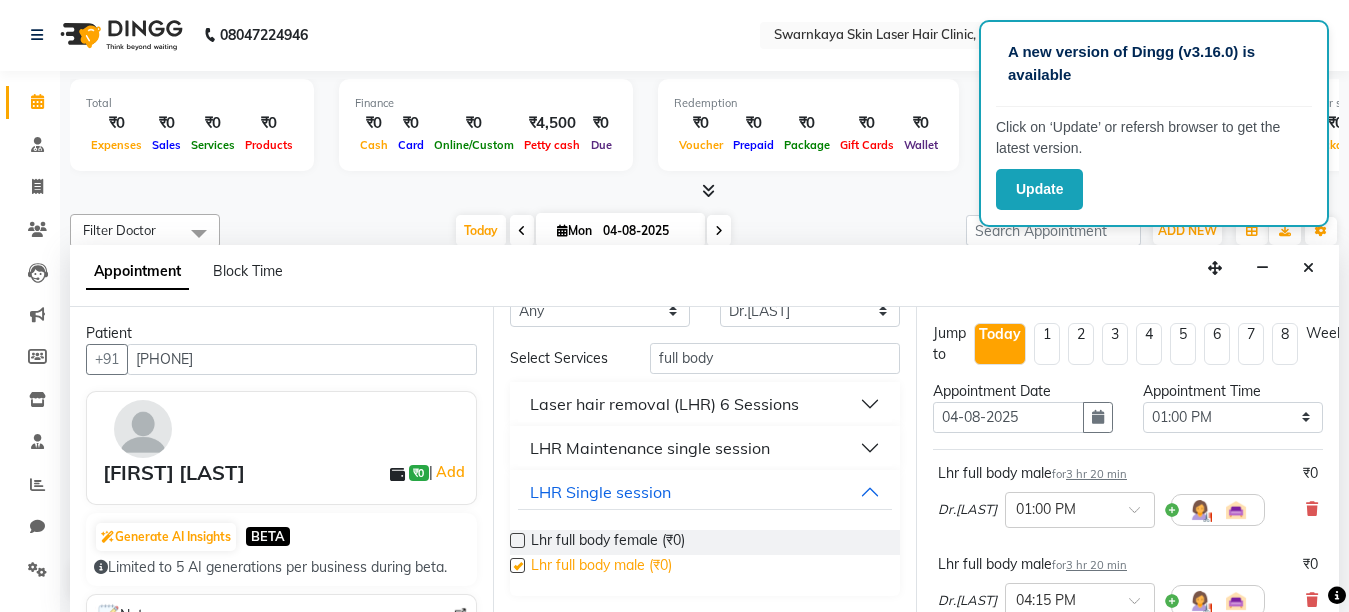 checkbox on "false" 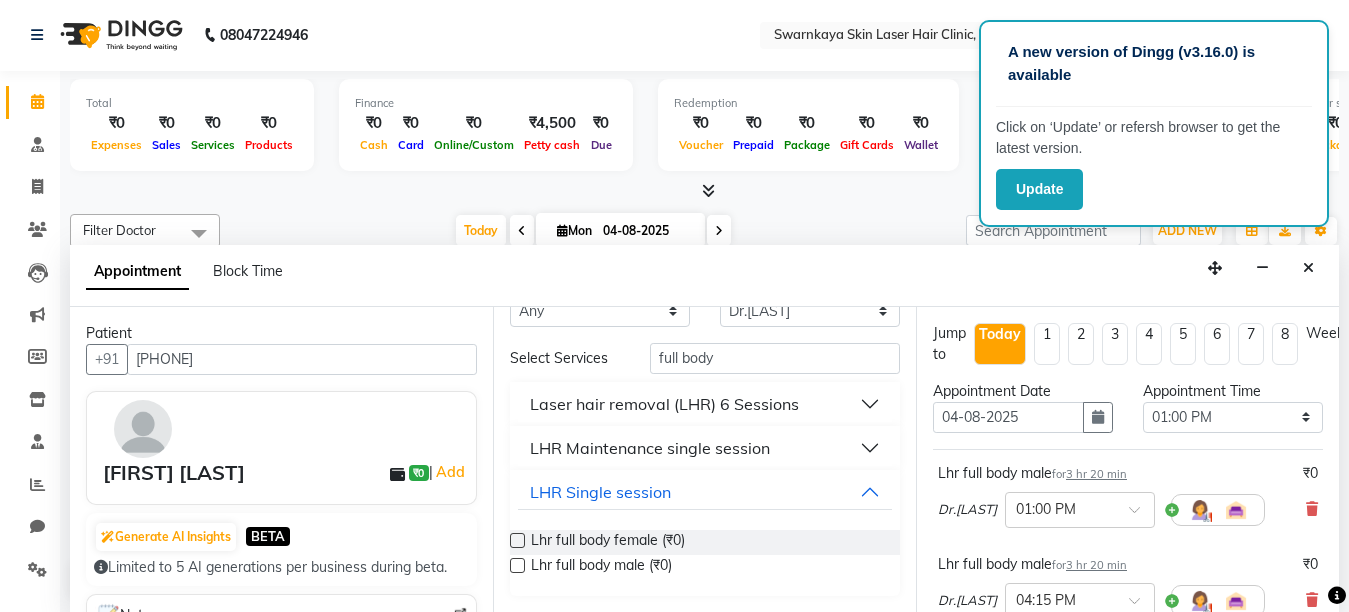click at bounding box center [1337, 595] 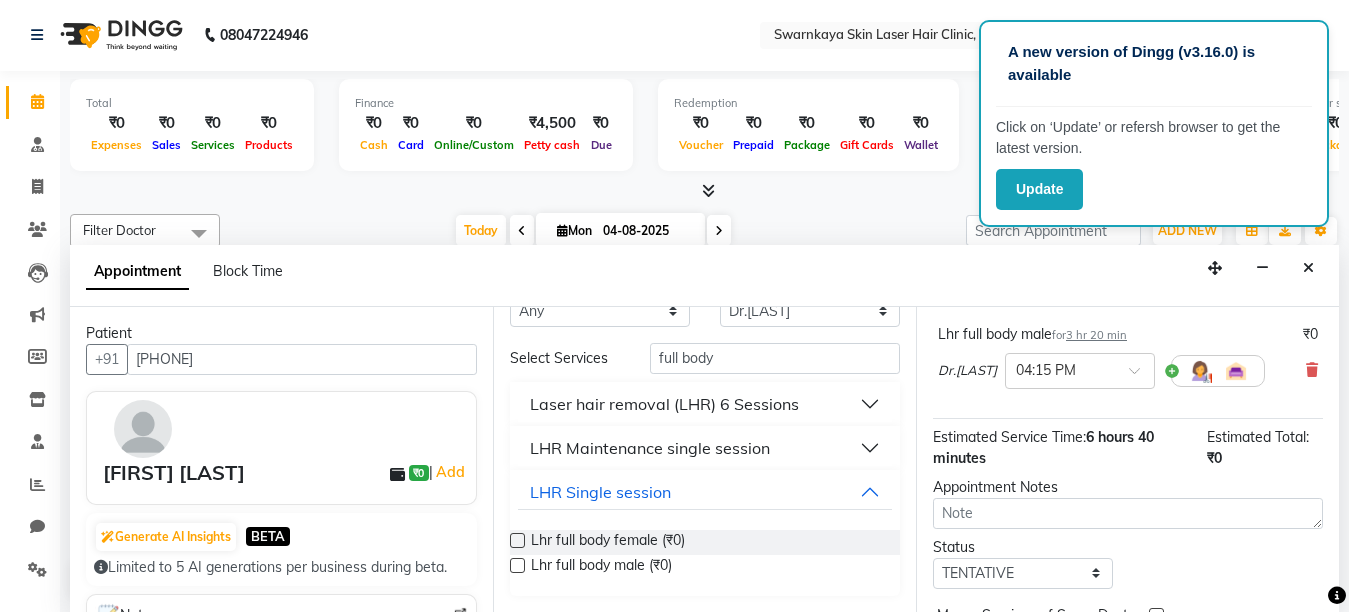 scroll, scrollTop: 280, scrollLeft: 0, axis: vertical 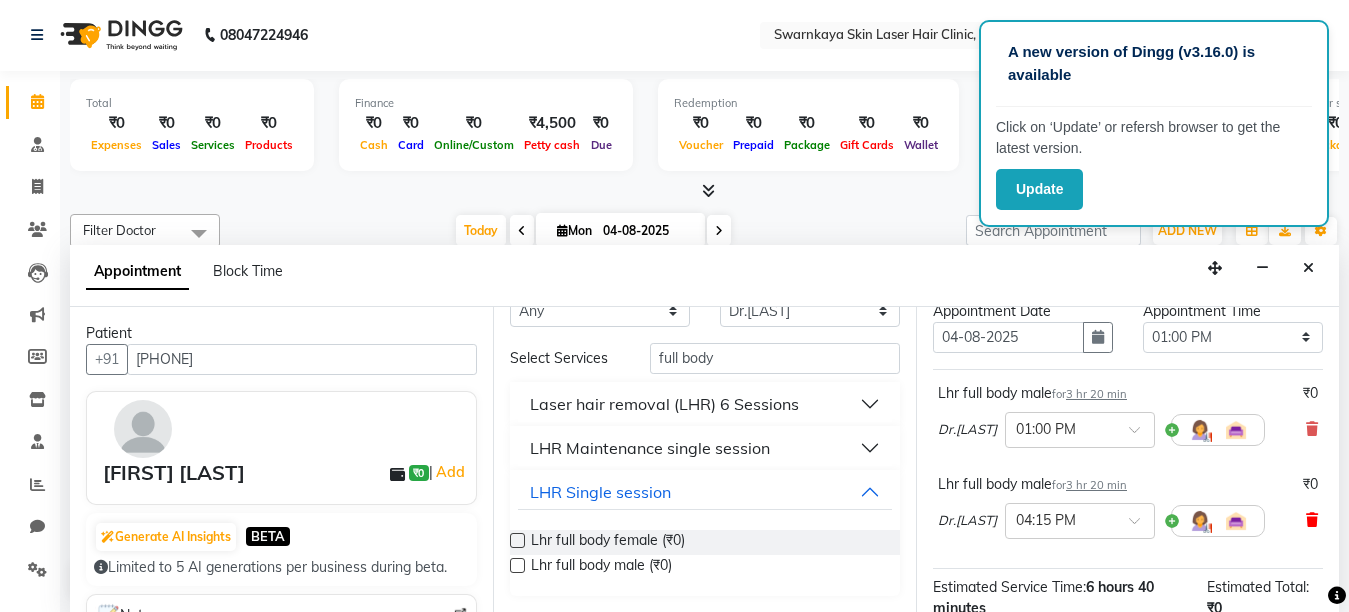 click at bounding box center (1312, 520) 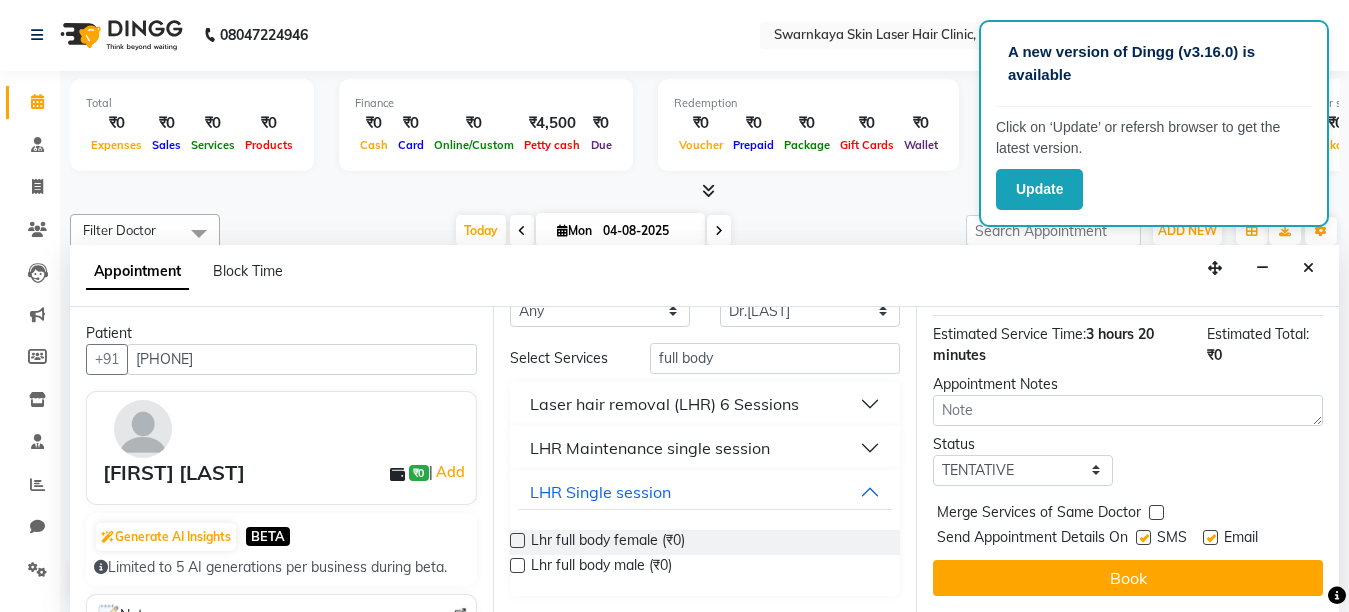 scroll, scrollTop: 245, scrollLeft: 0, axis: vertical 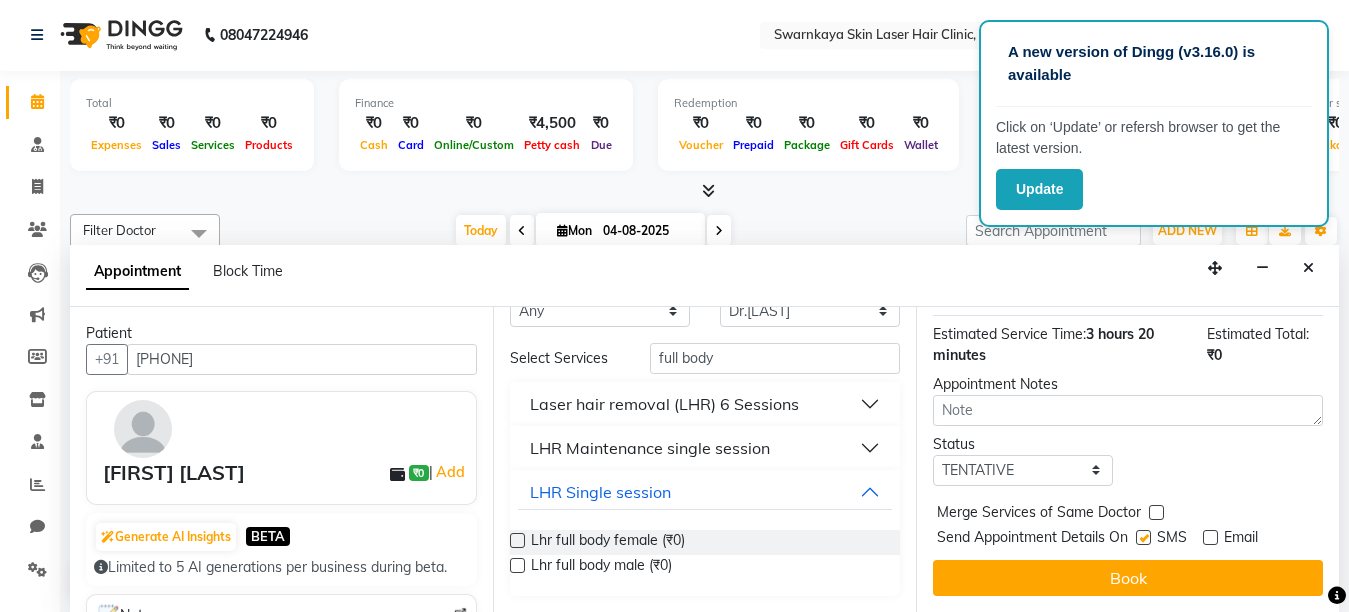 click at bounding box center (1143, 537) 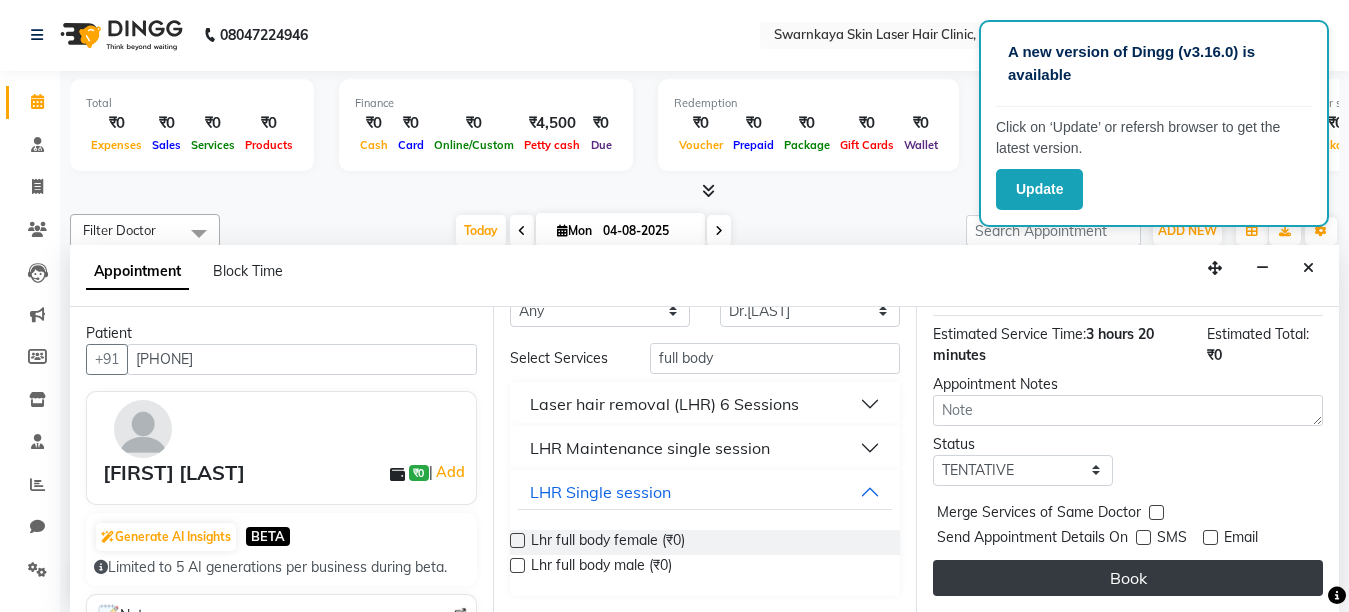 click on "Book" at bounding box center (1128, 578) 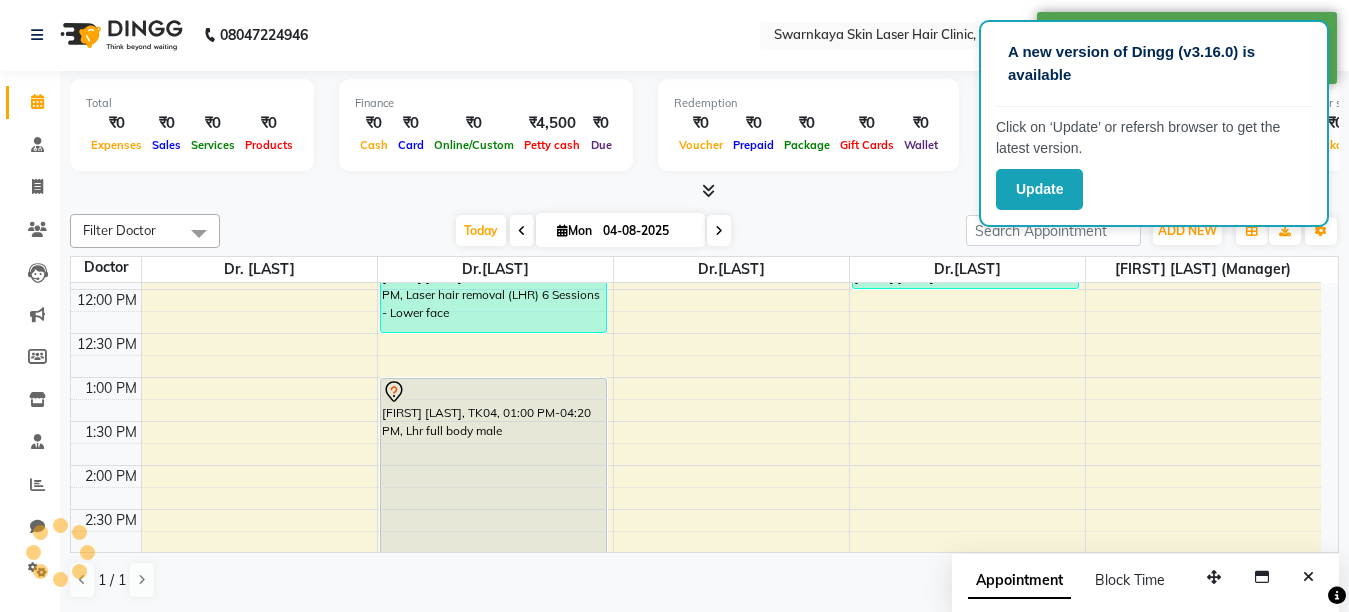 scroll, scrollTop: 0, scrollLeft: 0, axis: both 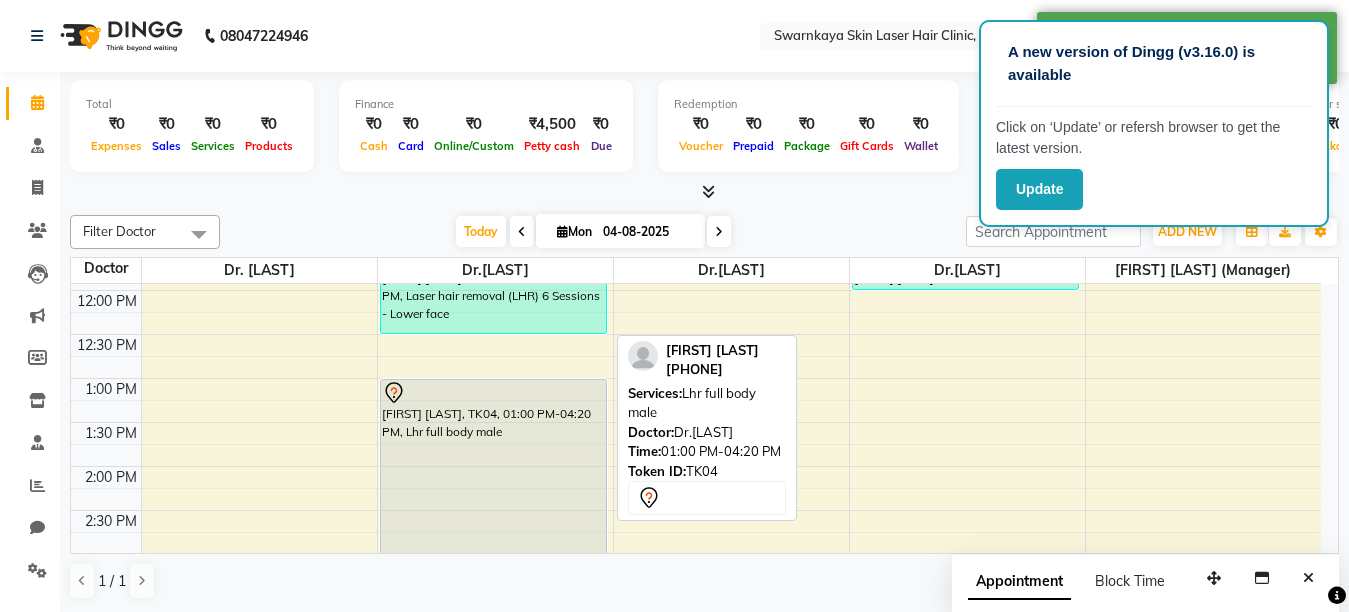 click on "[FIRST] [LAST], TK04, 01:00 PM-04:20 PM, Lhr full body male" at bounding box center [493, 525] 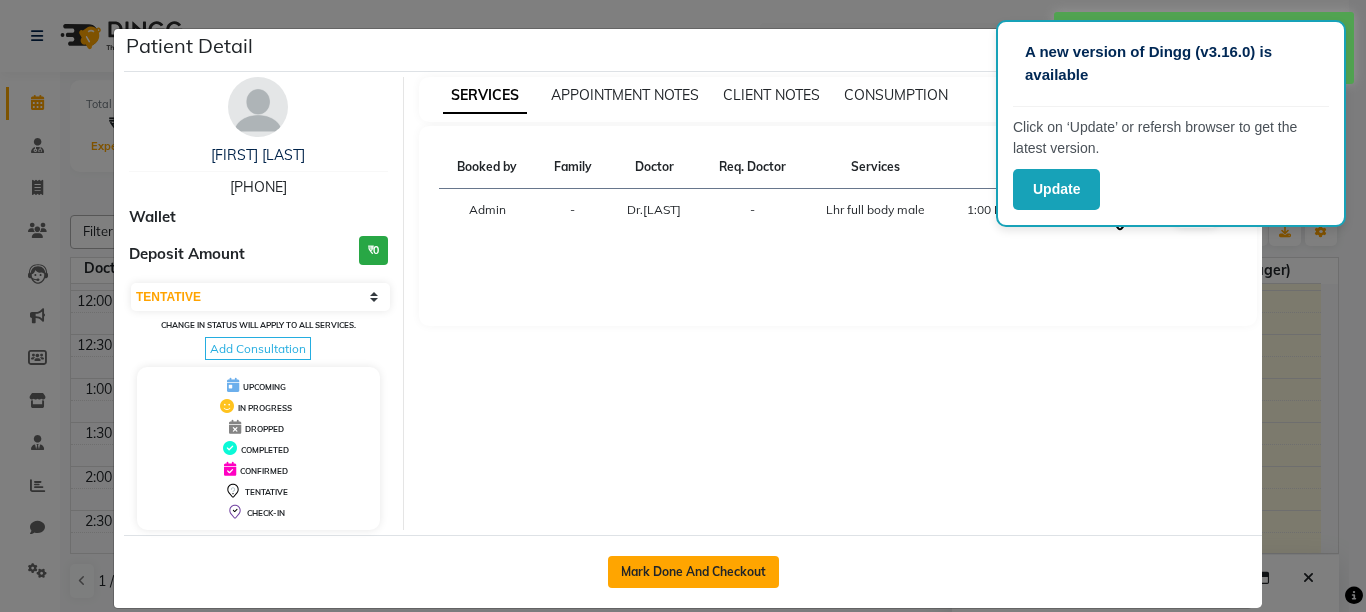 click on "Mark Done And Checkout" 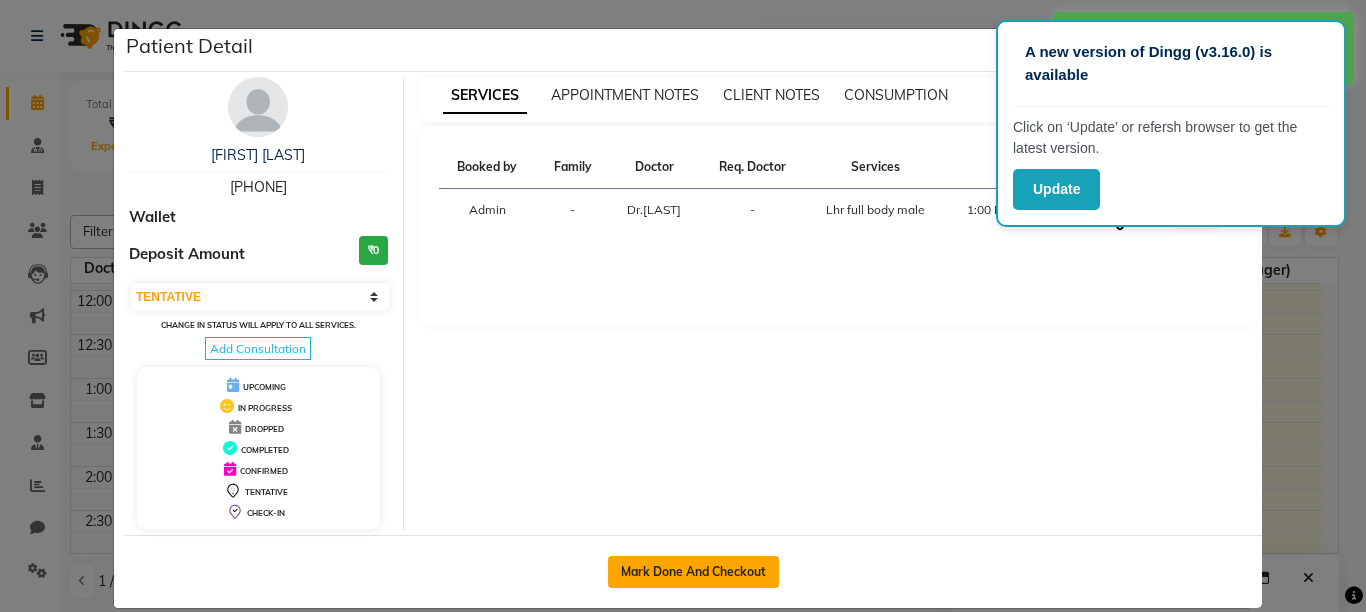 select on "service" 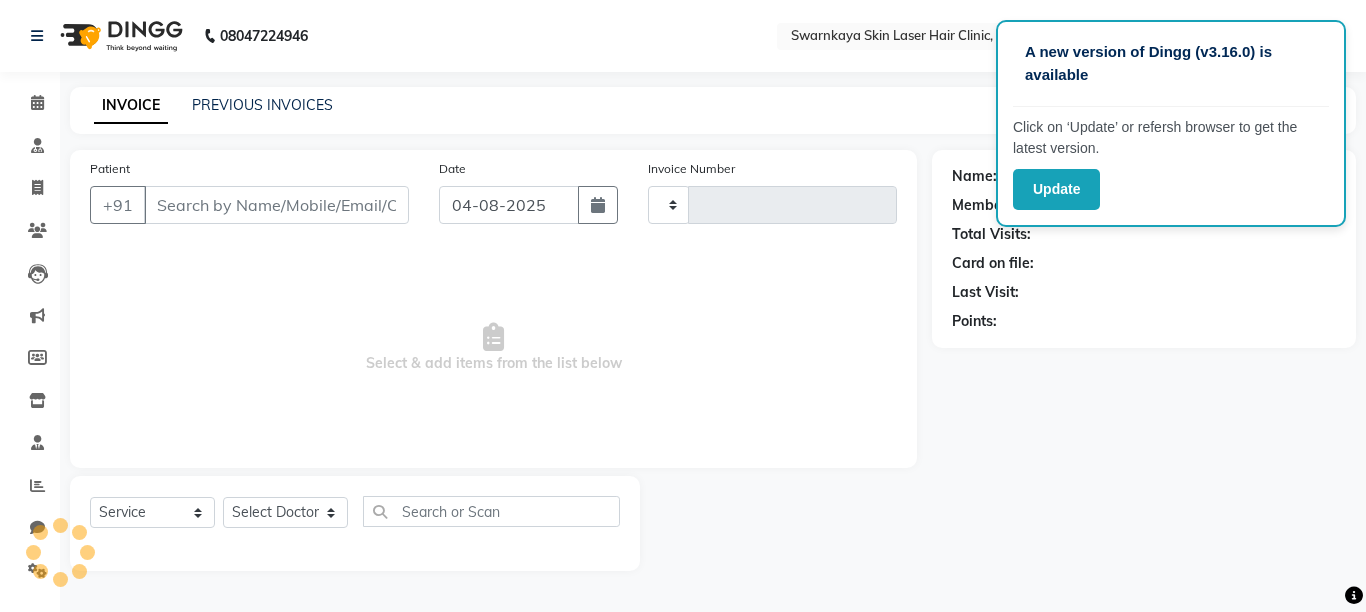 type on "0029" 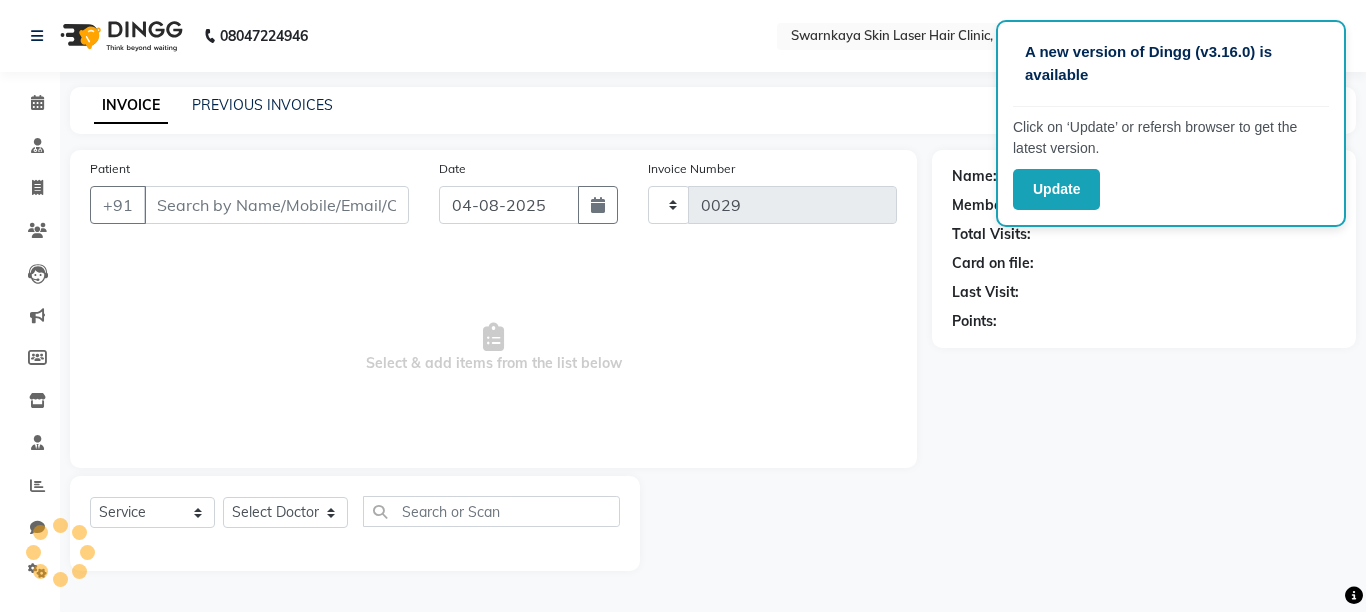 select on "8513" 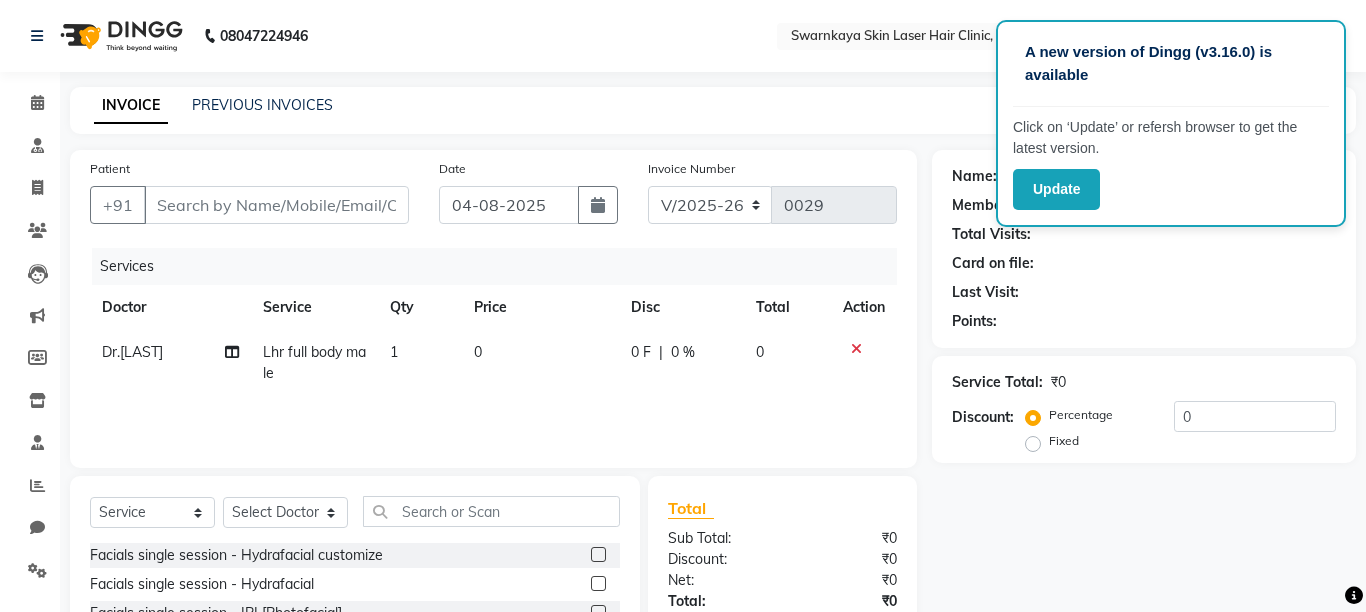 type on "[PHONE]" 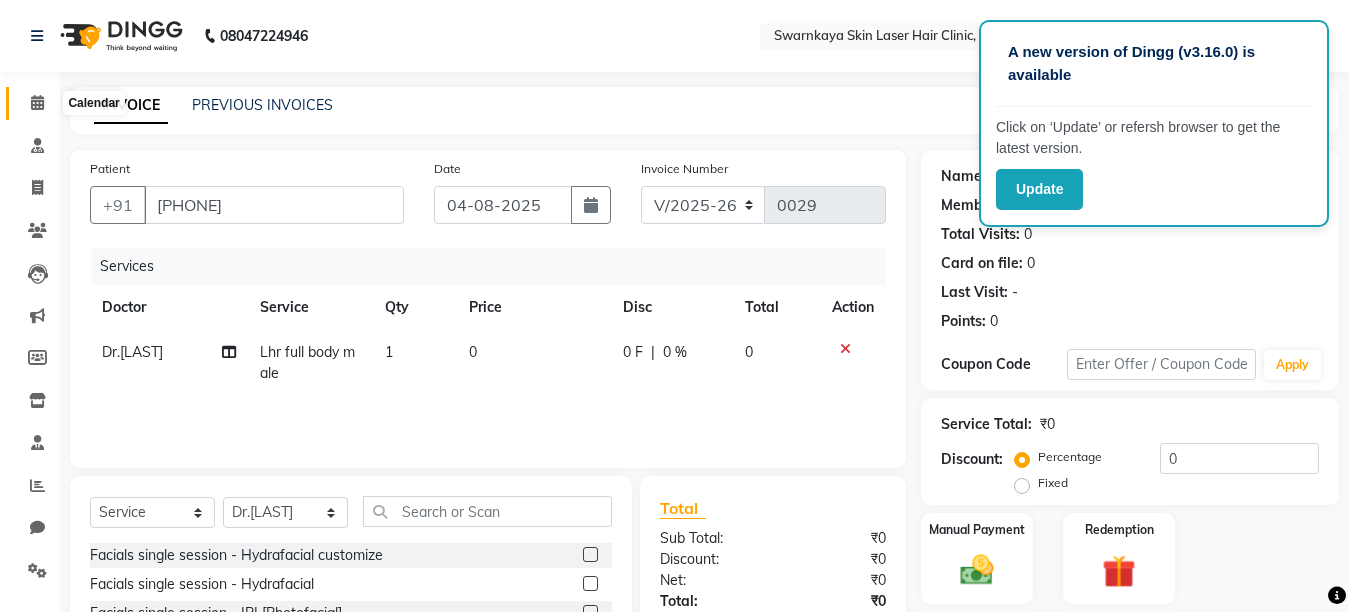 click 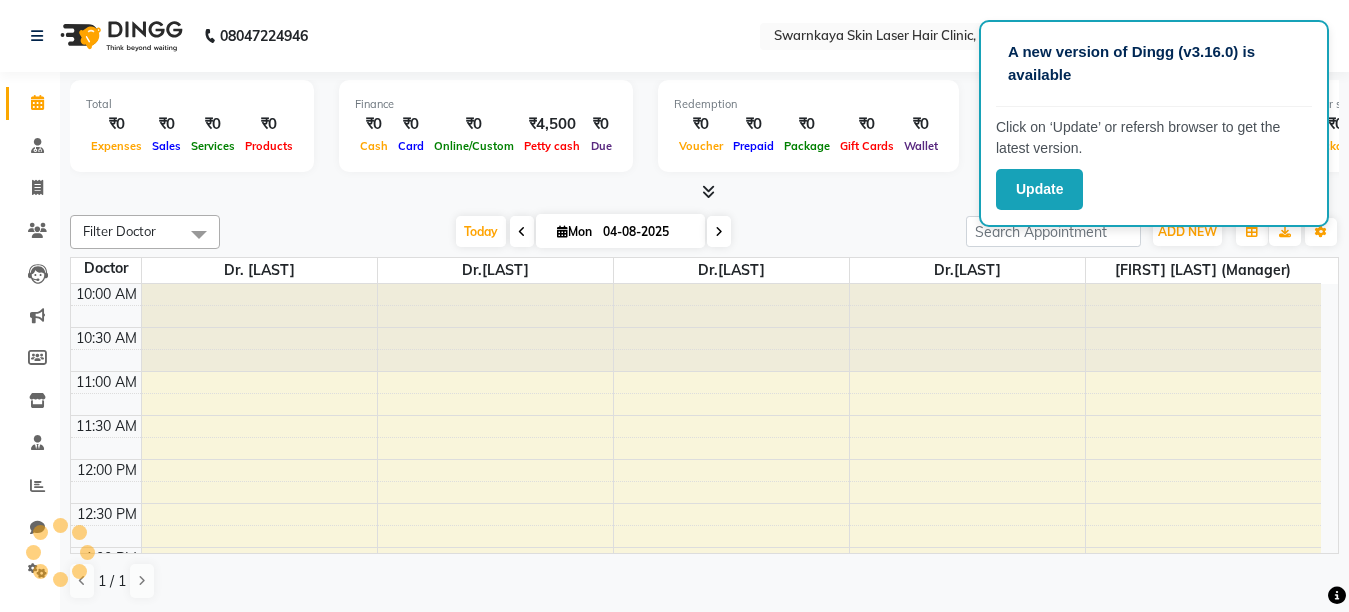 scroll, scrollTop: 0, scrollLeft: 0, axis: both 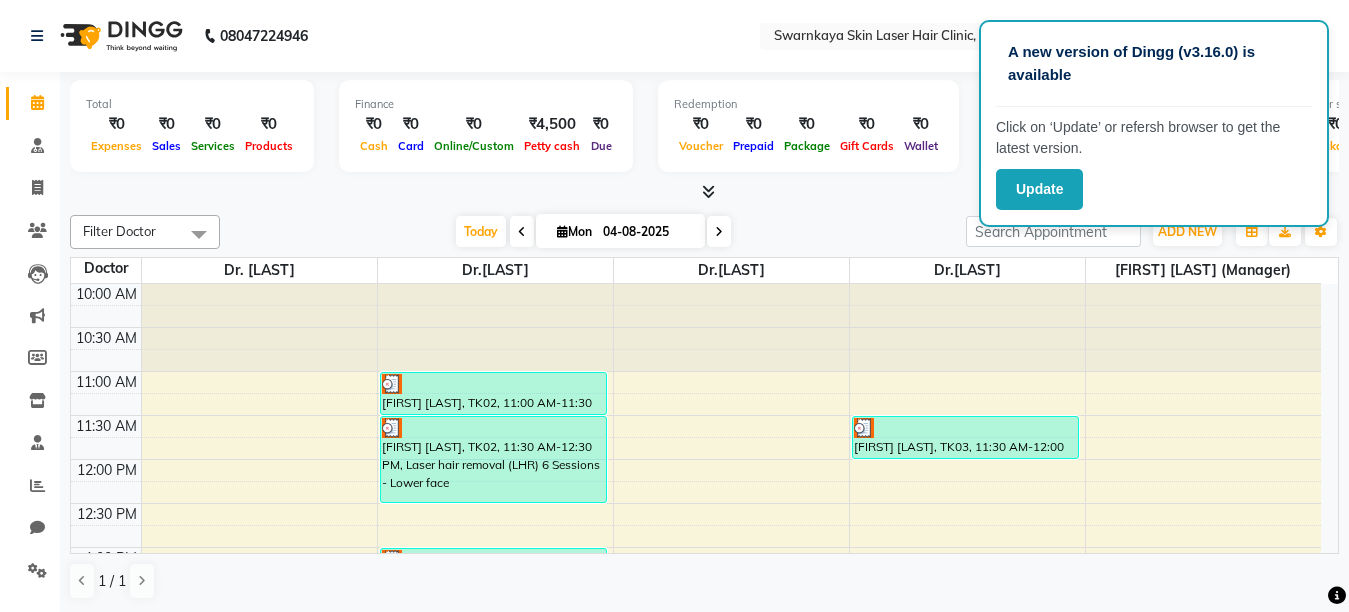 click at bounding box center (522, 232) 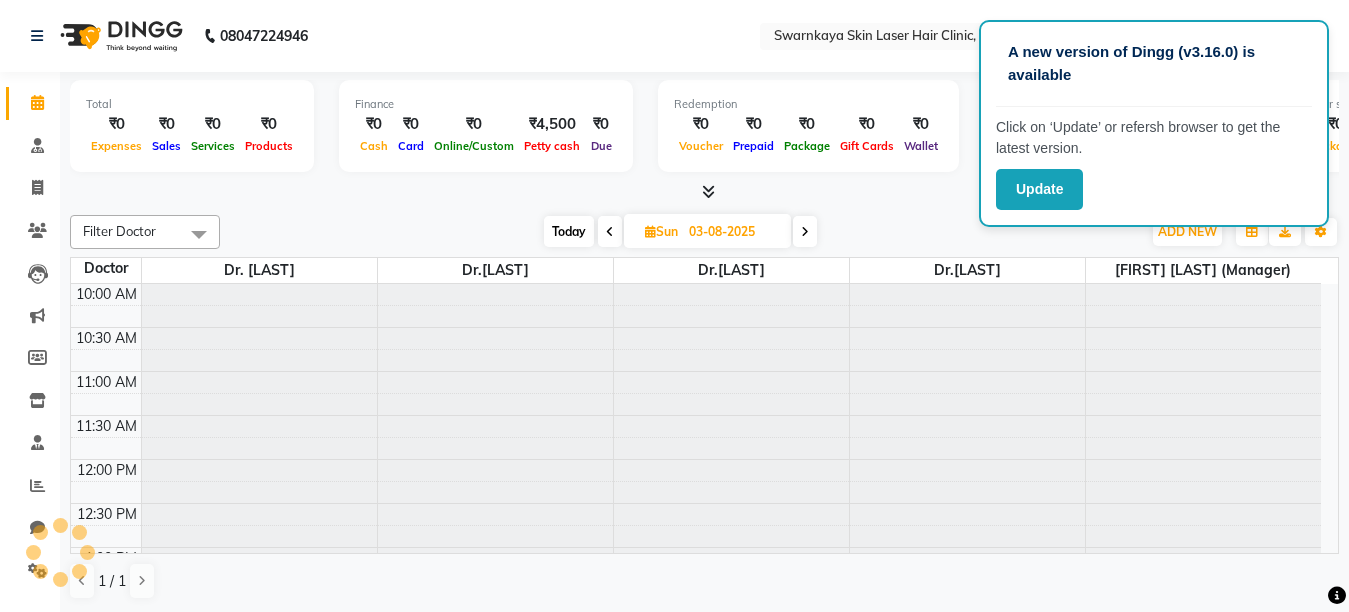 click on "Today  Sun 03-08-2025" at bounding box center [680, 232] 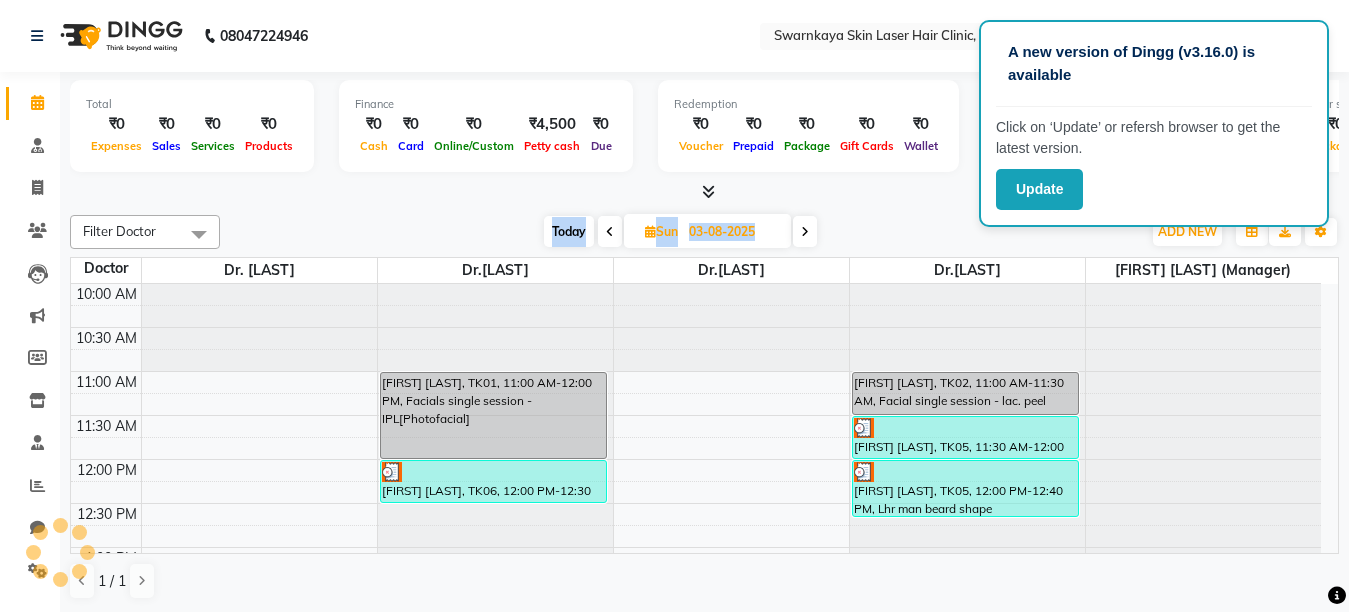 scroll, scrollTop: 617, scrollLeft: 0, axis: vertical 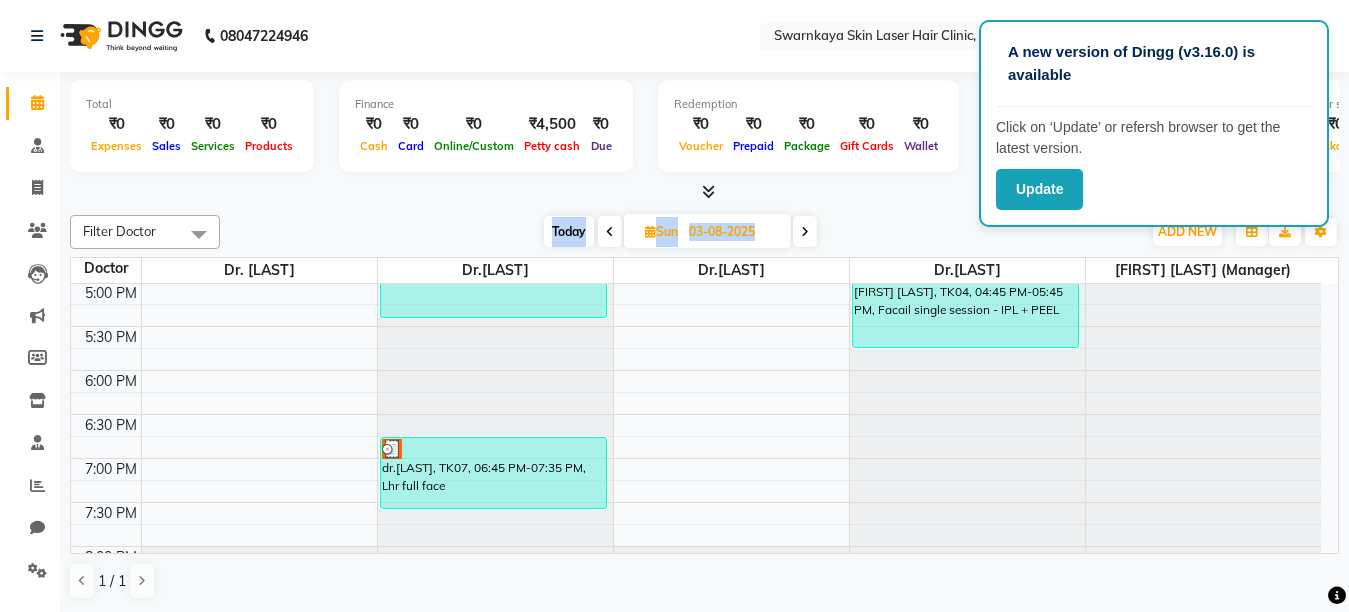 click at bounding box center (610, 231) 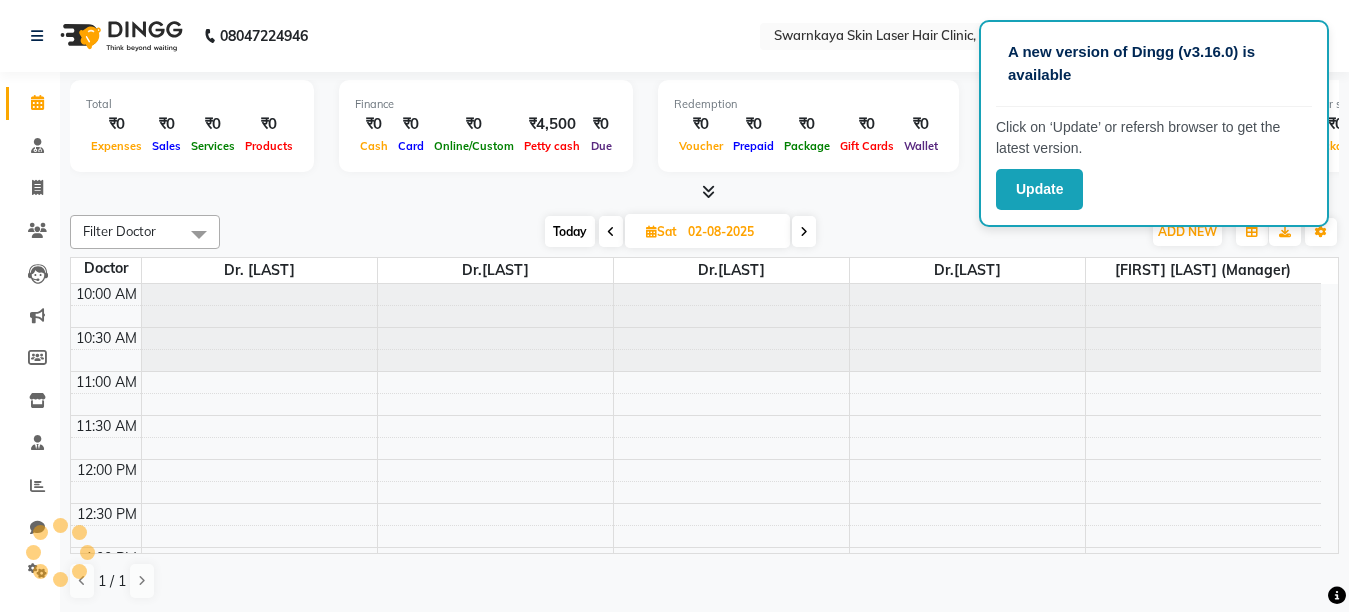 scroll, scrollTop: 617, scrollLeft: 0, axis: vertical 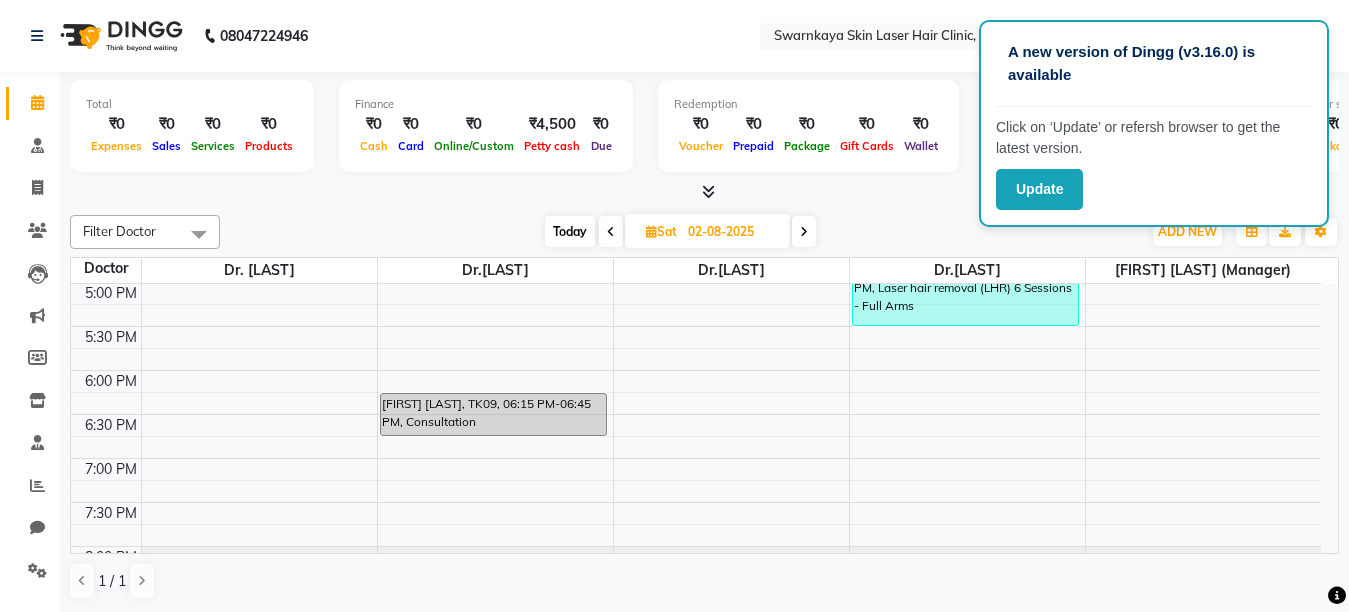 click at bounding box center [611, 232] 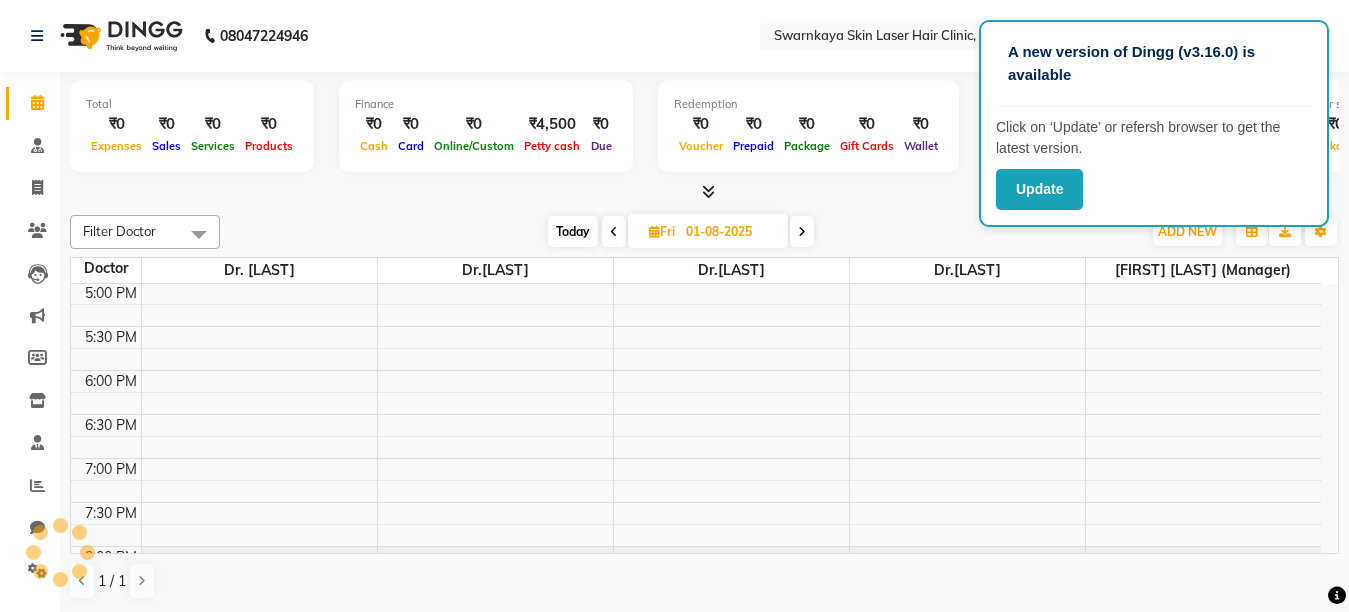 scroll, scrollTop: 617, scrollLeft: 0, axis: vertical 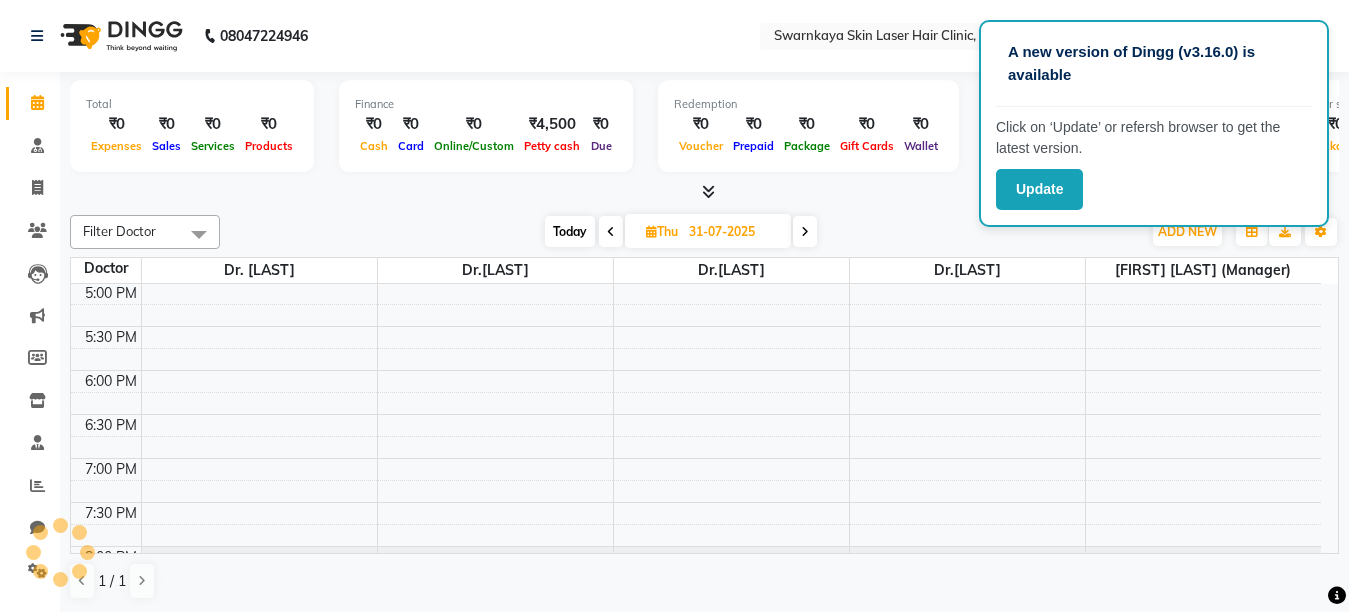 click at bounding box center [611, 232] 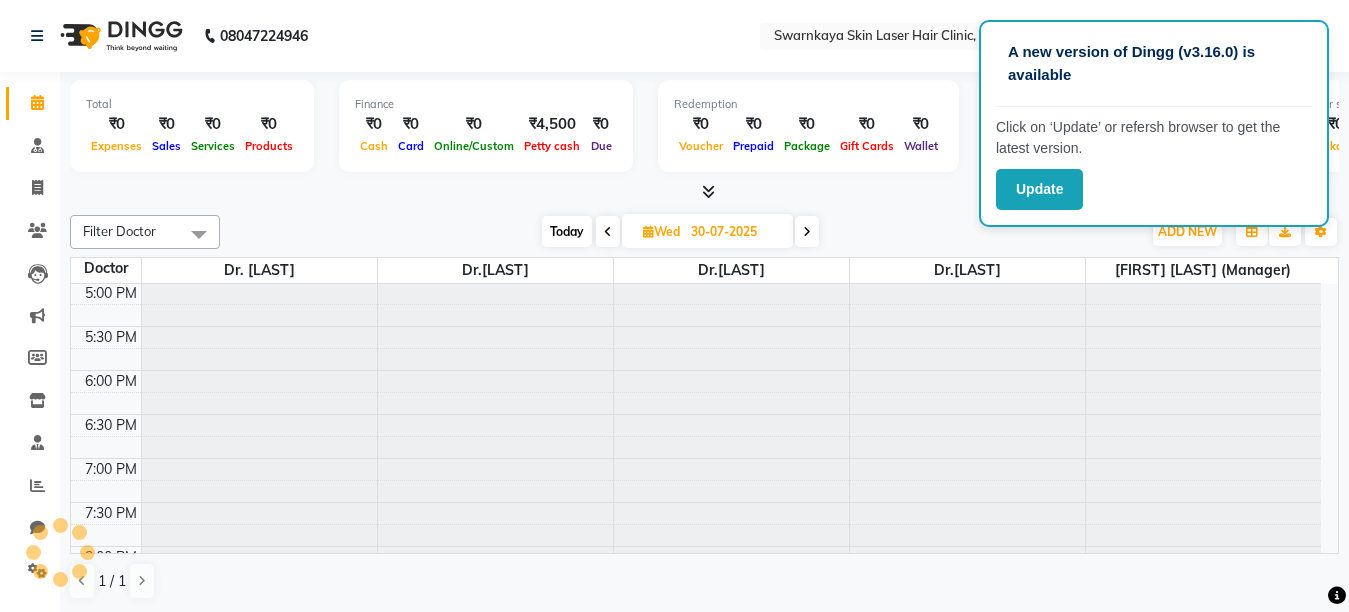 scroll, scrollTop: 617, scrollLeft: 0, axis: vertical 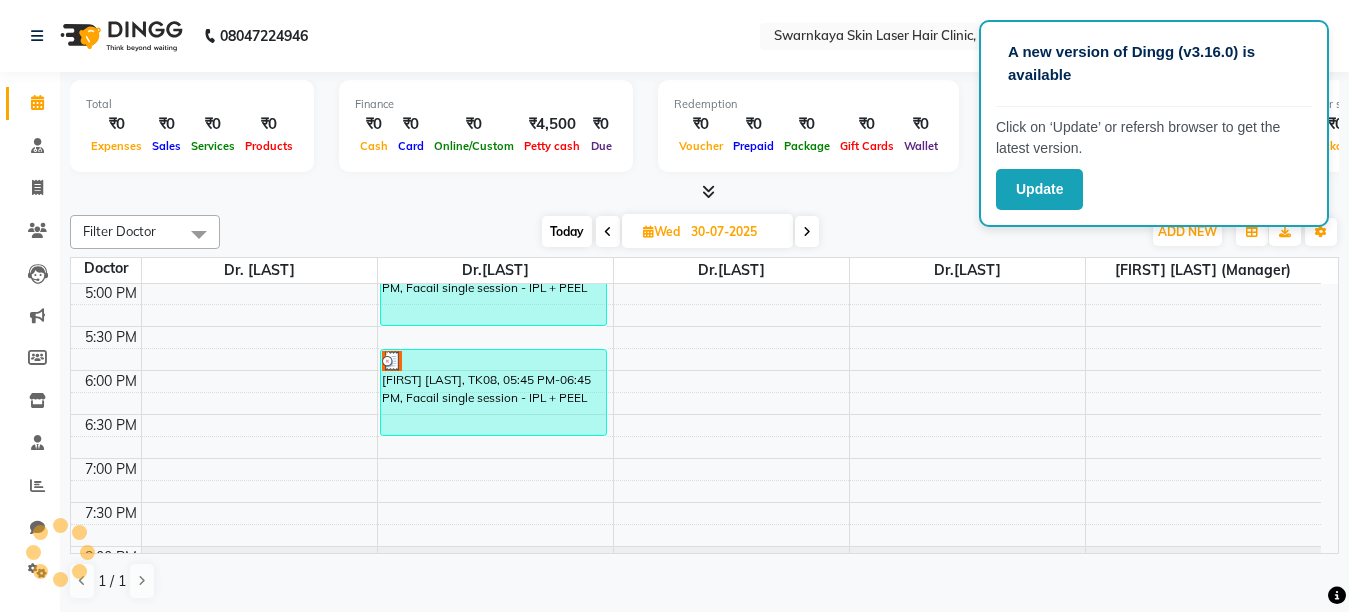 click at bounding box center (608, 232) 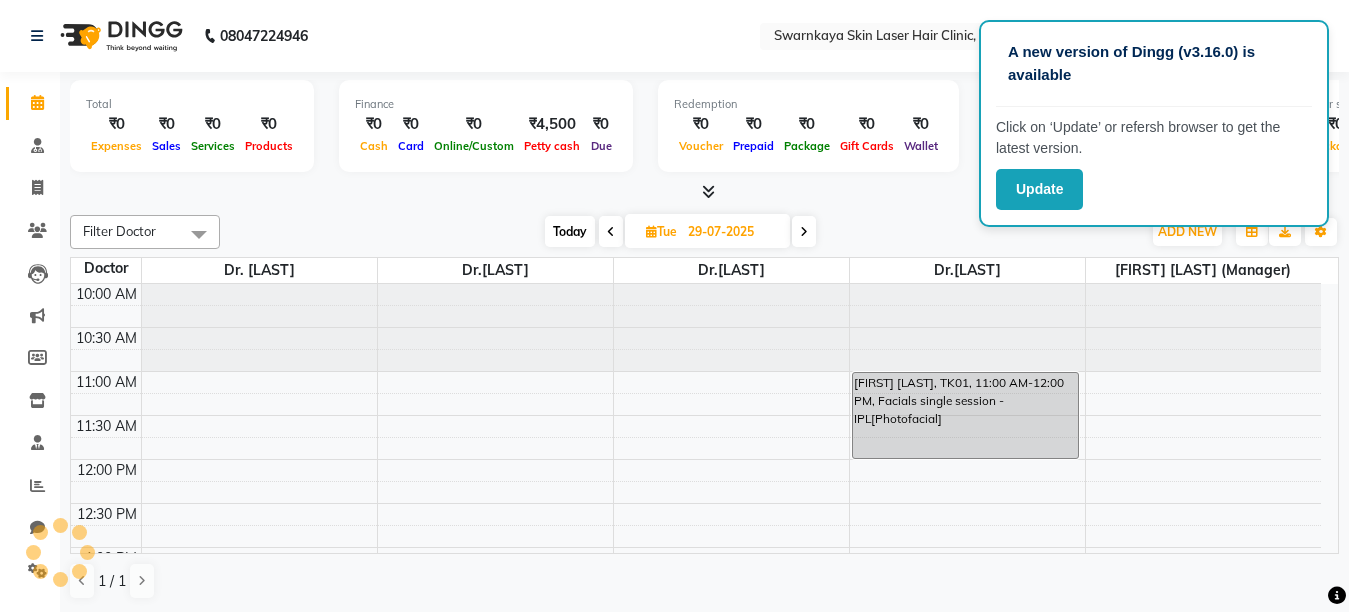scroll, scrollTop: 617, scrollLeft: 0, axis: vertical 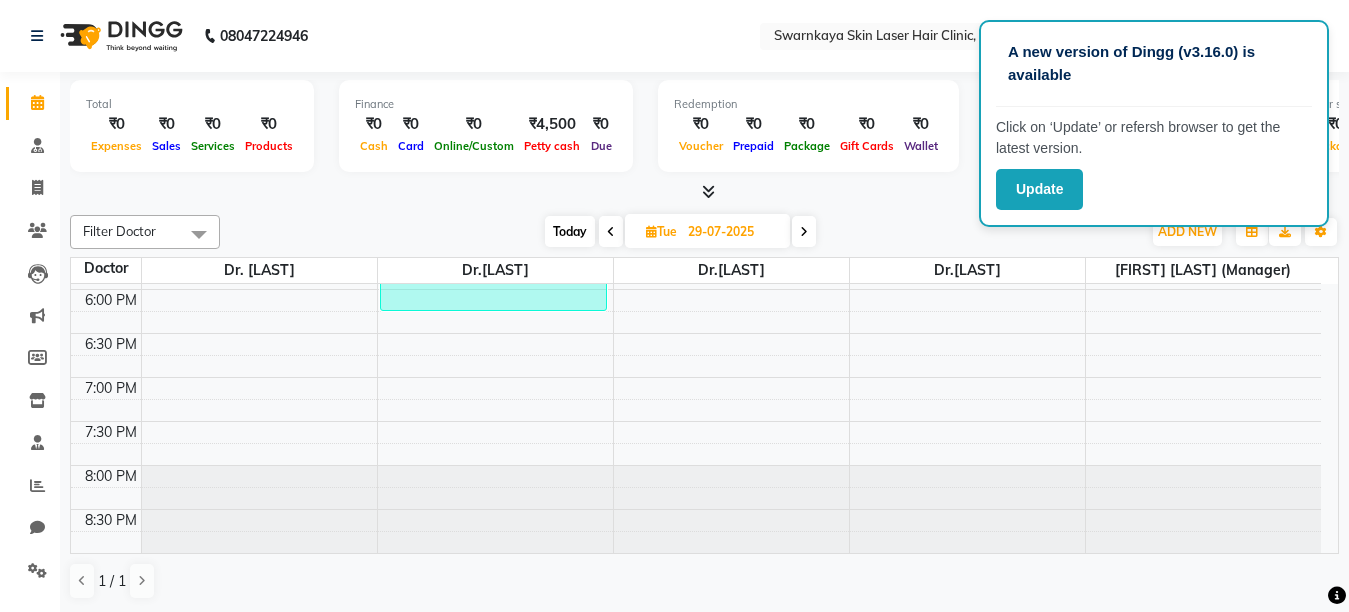 click at bounding box center (804, 232) 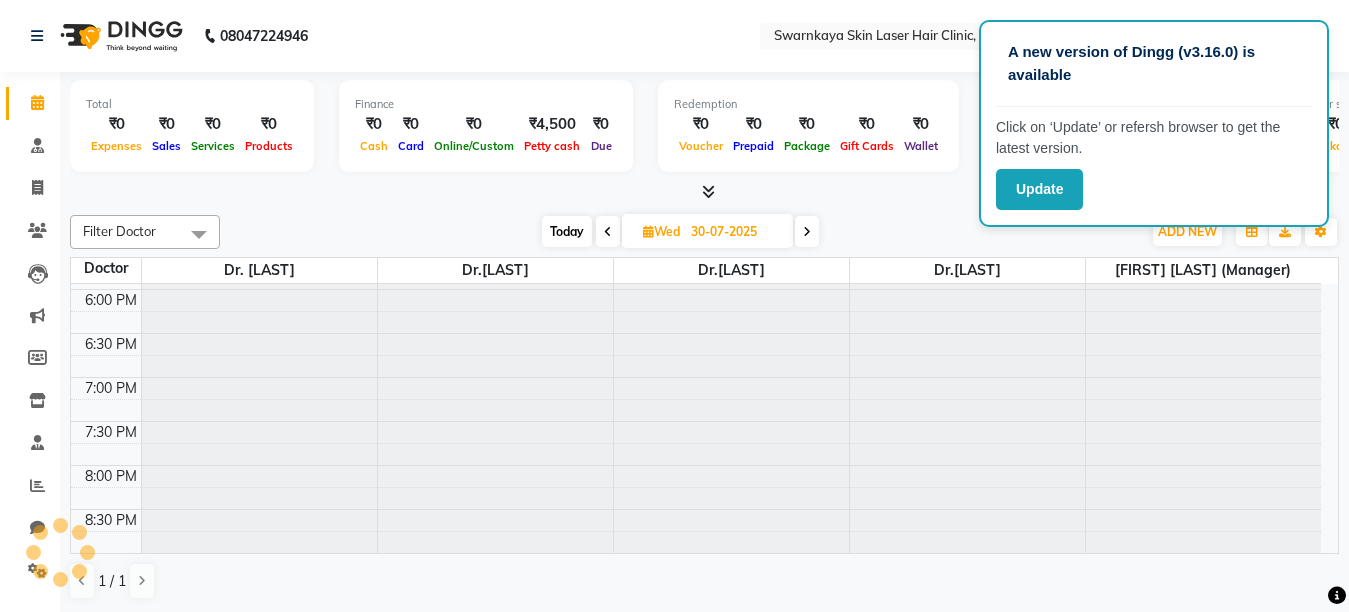 scroll, scrollTop: 617, scrollLeft: 0, axis: vertical 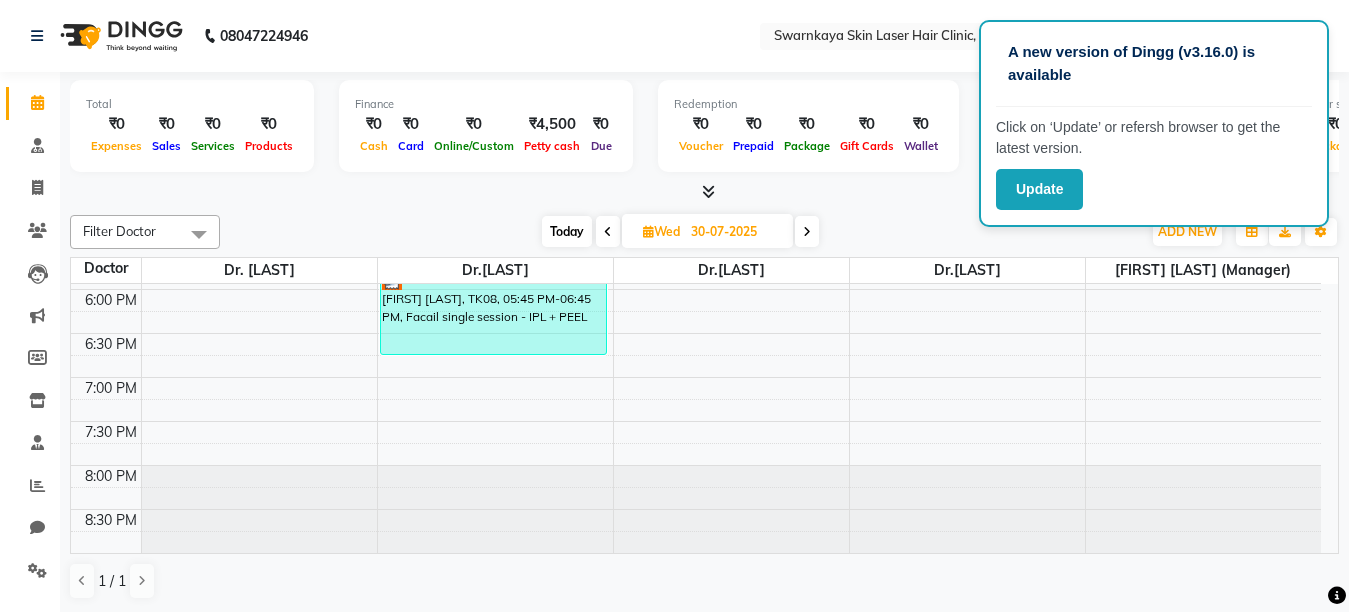click at bounding box center (807, 232) 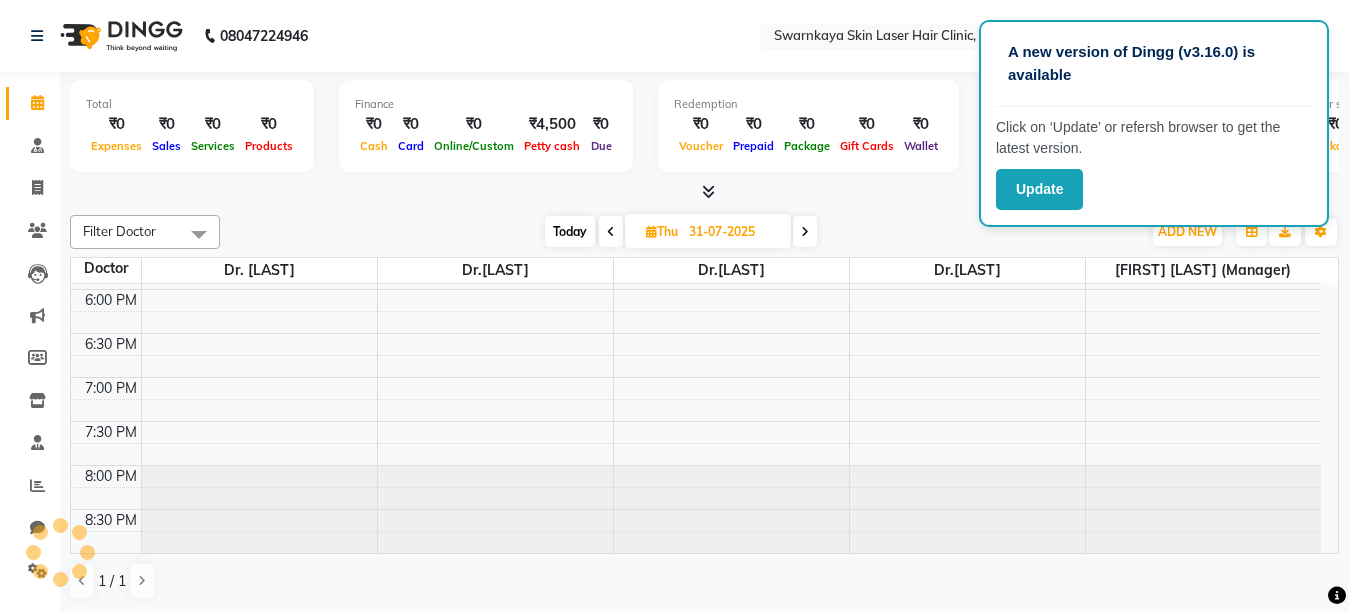 scroll, scrollTop: 617, scrollLeft: 0, axis: vertical 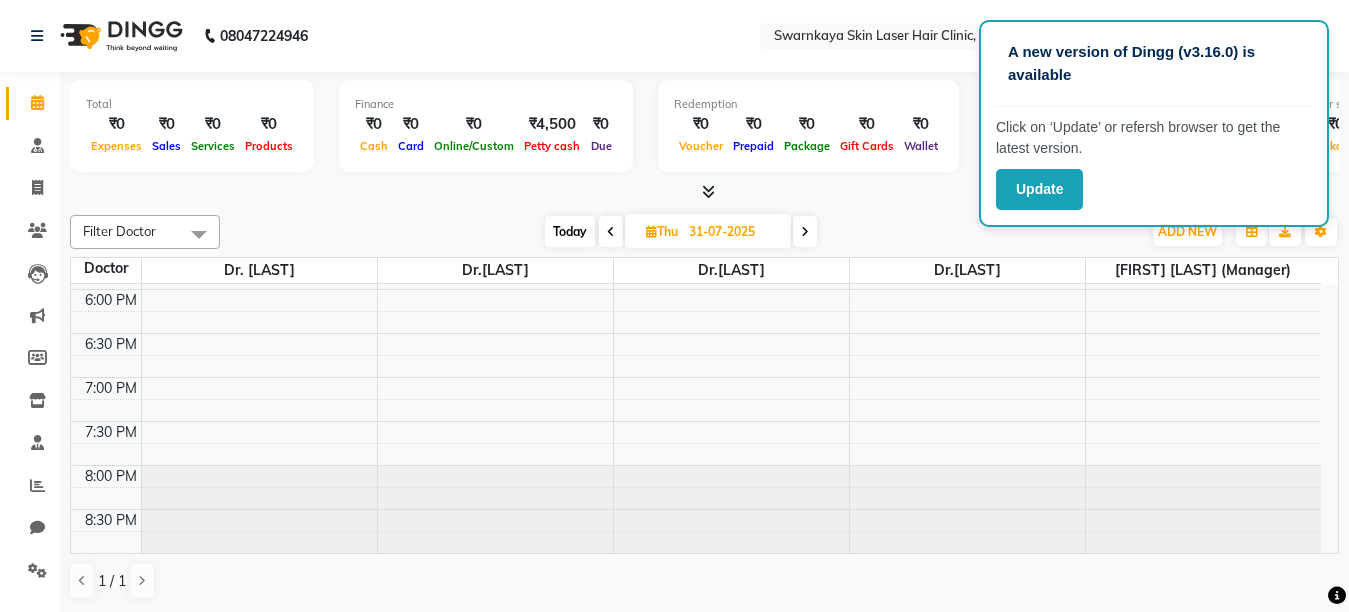 click at bounding box center (805, 231) 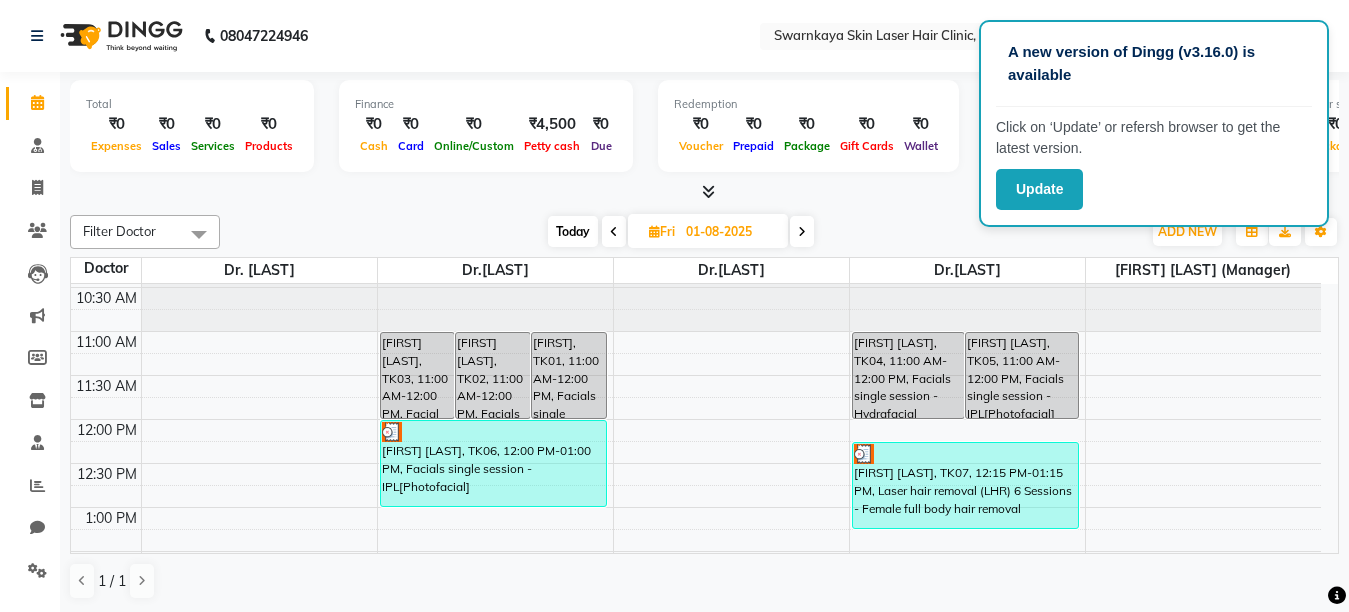 scroll, scrollTop: 80, scrollLeft: 0, axis: vertical 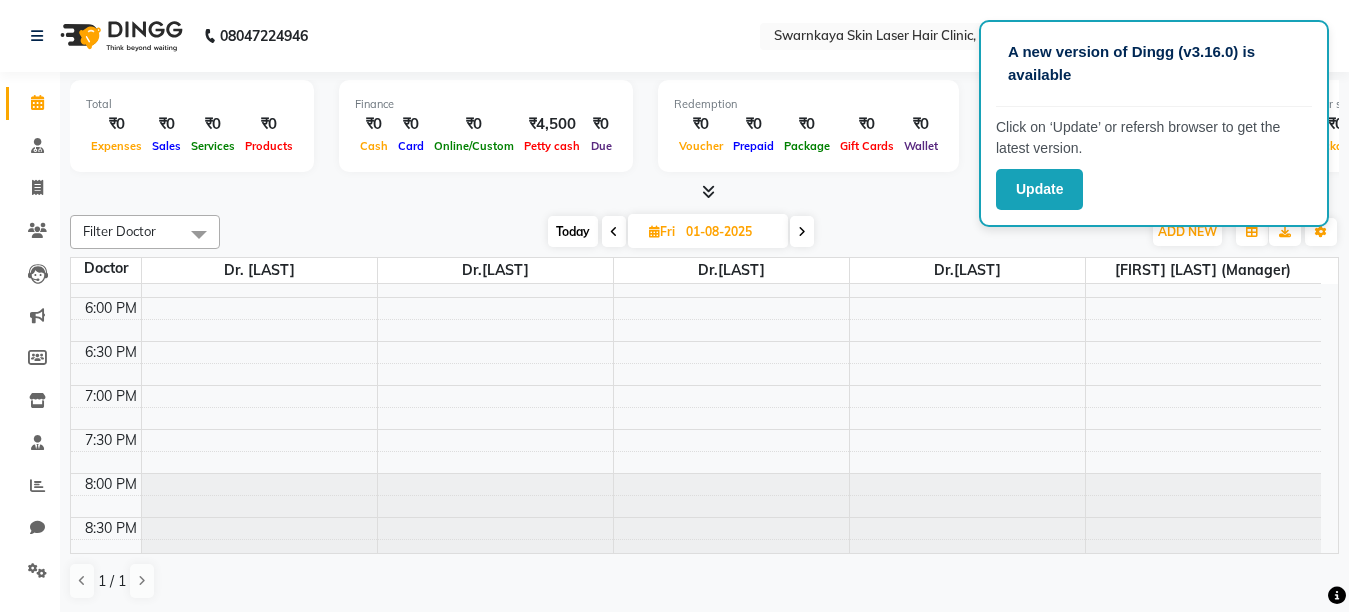 click at bounding box center [802, 232] 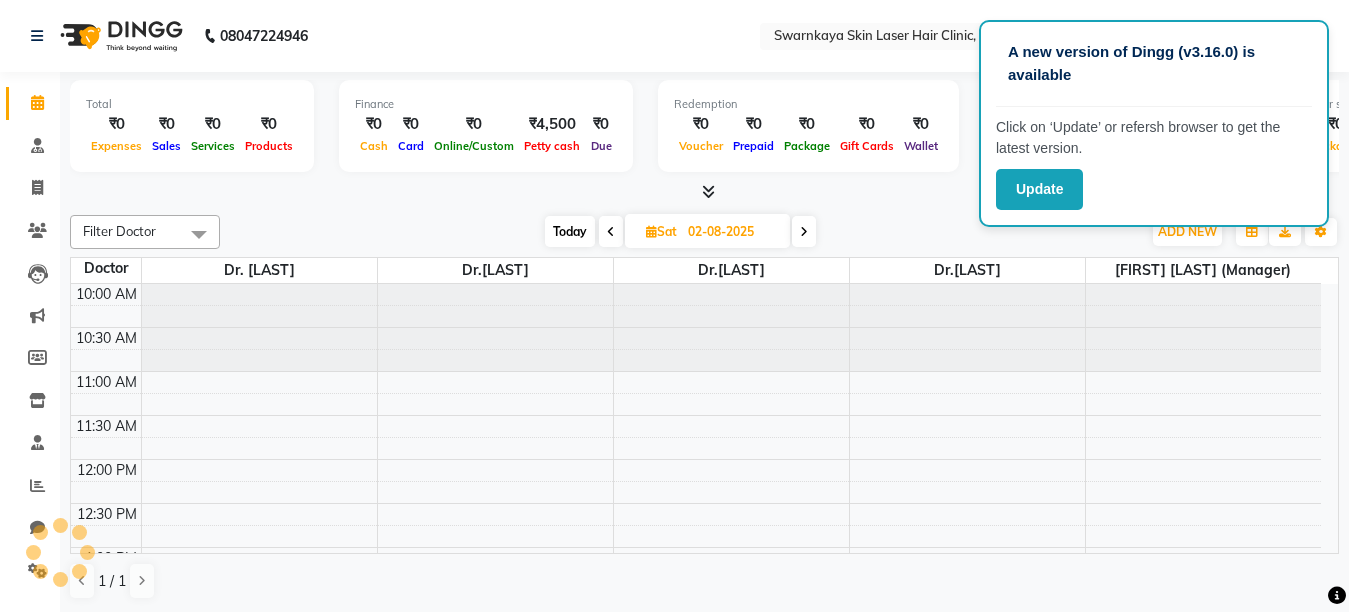 scroll, scrollTop: 698, scrollLeft: 0, axis: vertical 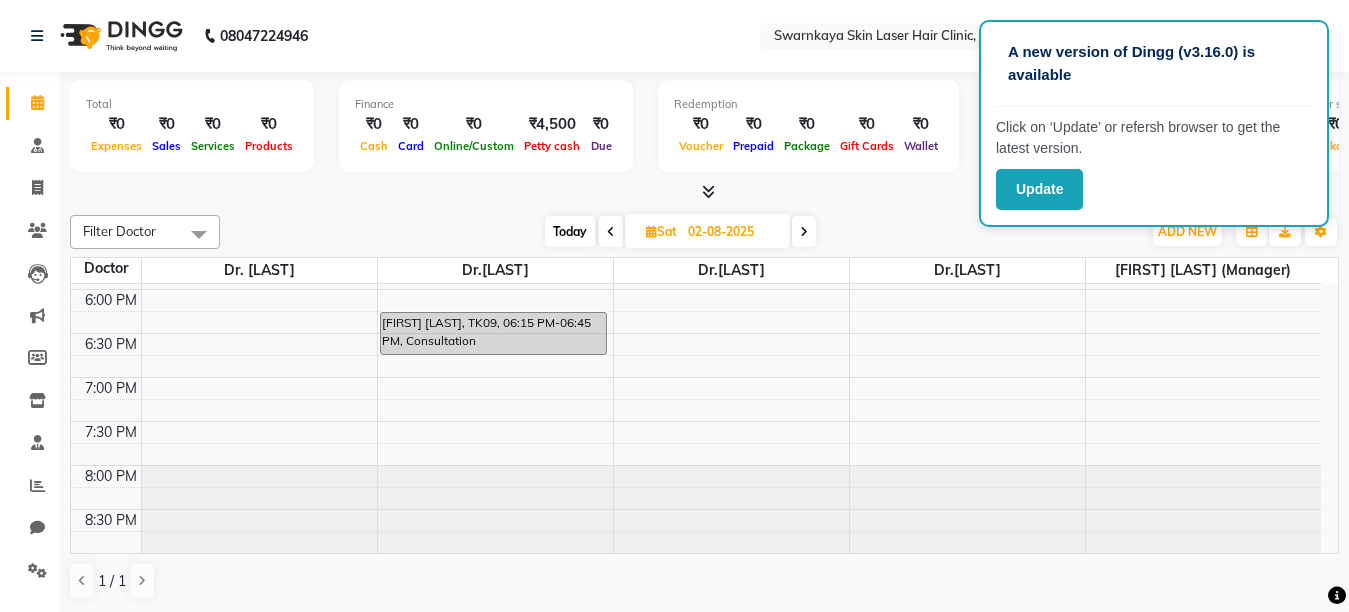 click at bounding box center [804, 232] 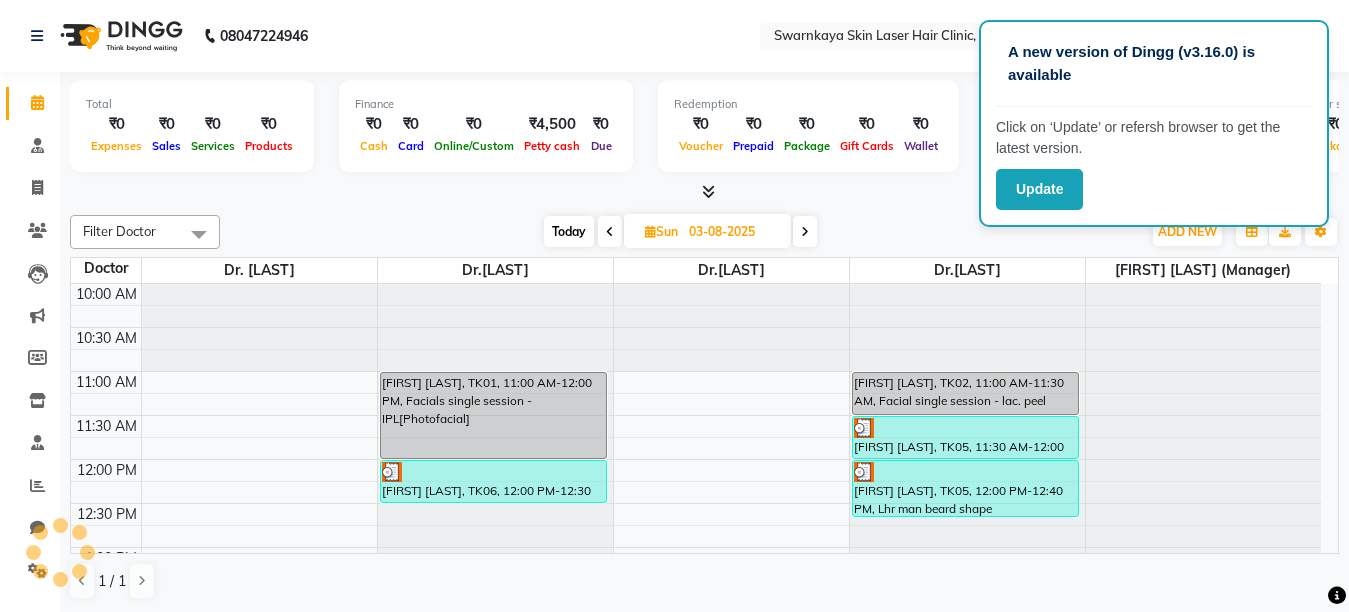 scroll, scrollTop: 698, scrollLeft: 0, axis: vertical 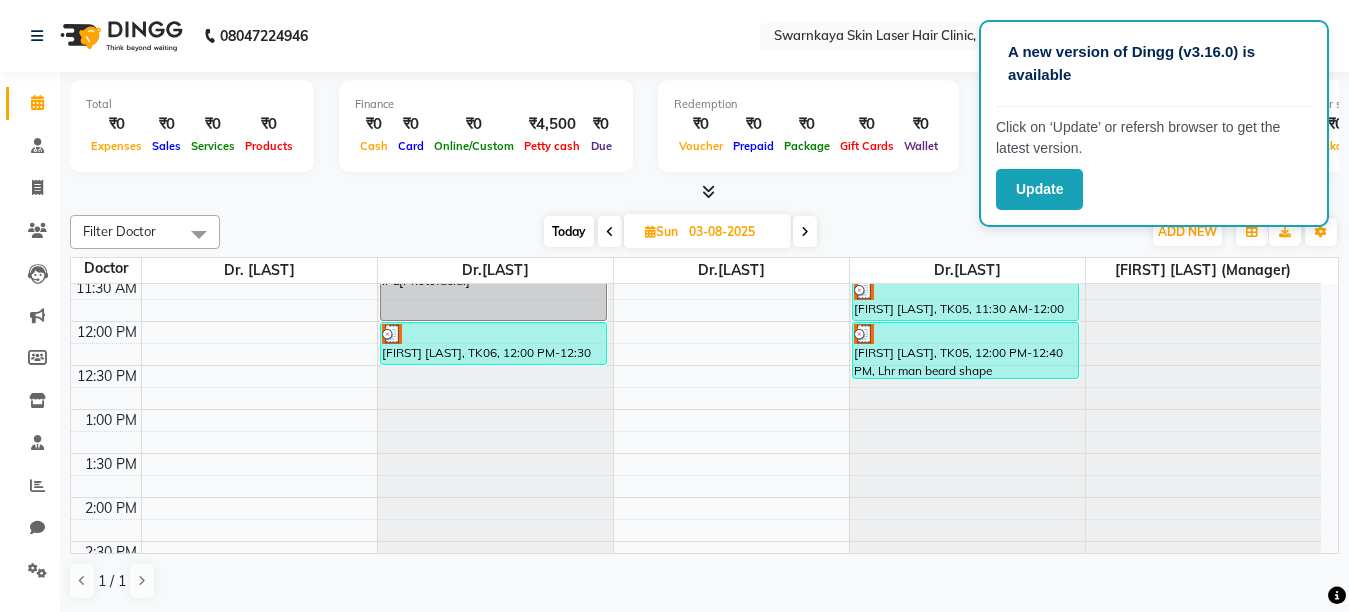 click at bounding box center [805, 232] 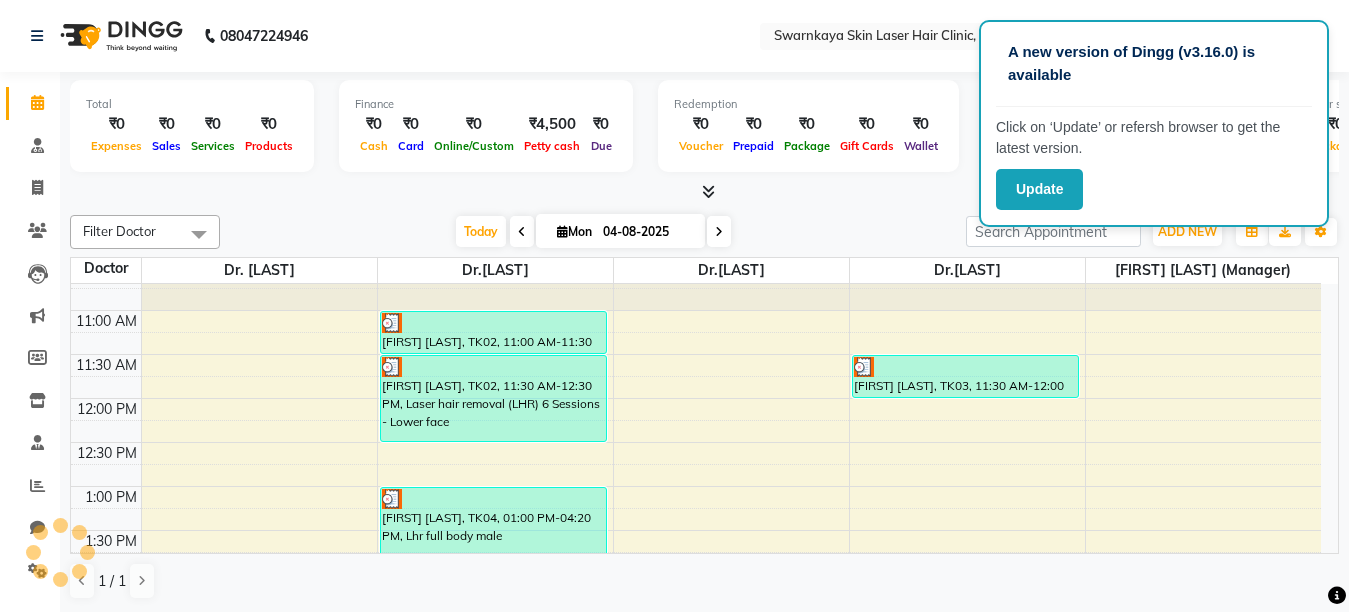 scroll, scrollTop: 58, scrollLeft: 0, axis: vertical 